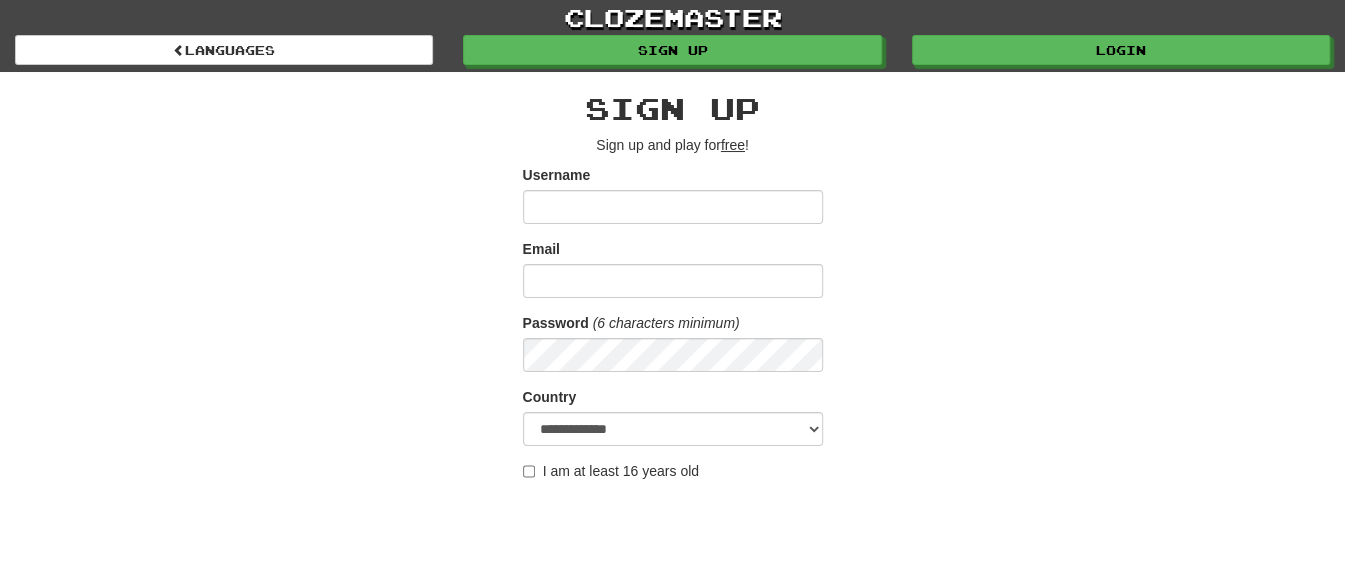scroll, scrollTop: 500, scrollLeft: 0, axis: vertical 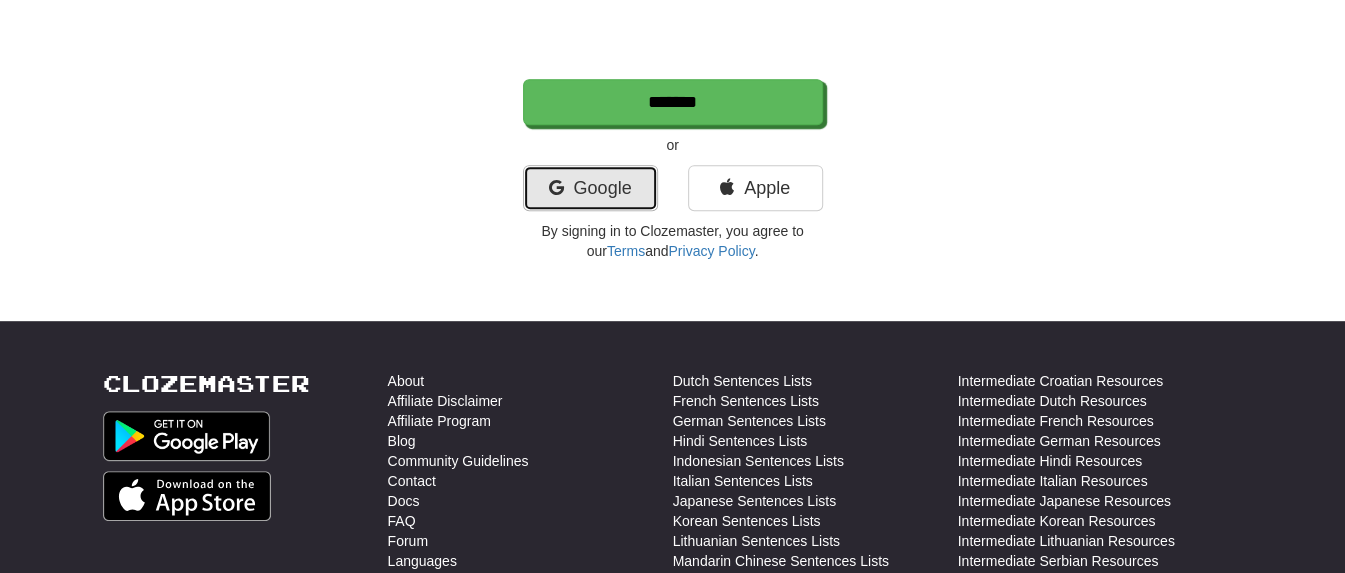 click on "Google" at bounding box center (590, 188) 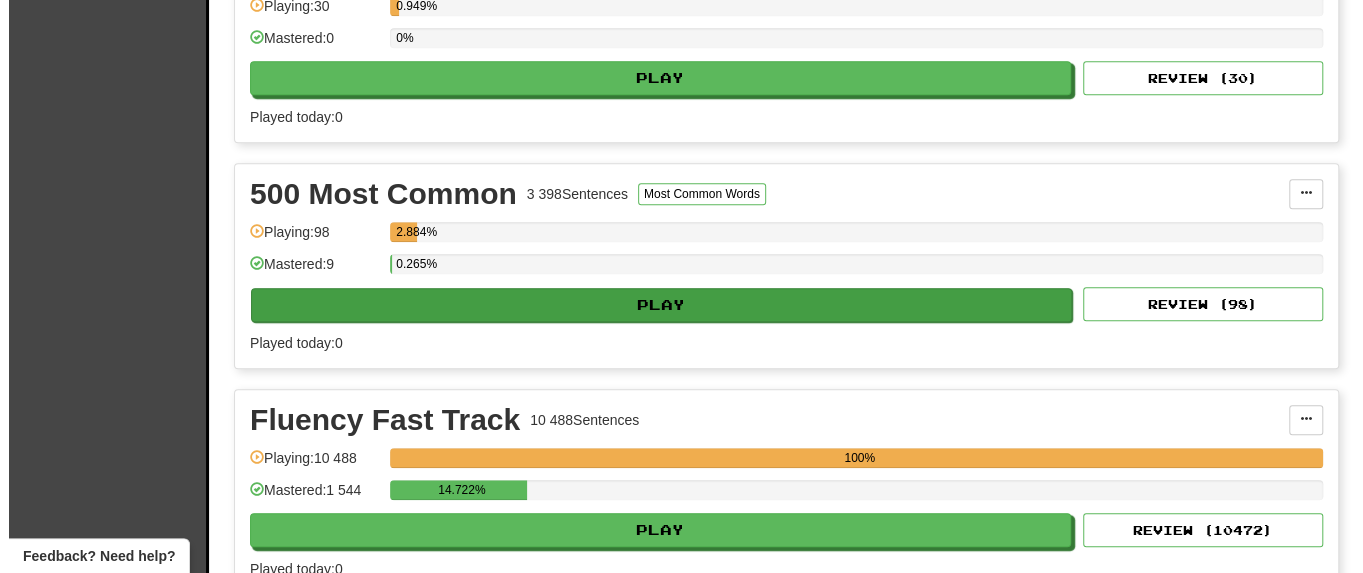 scroll, scrollTop: 1000, scrollLeft: 0, axis: vertical 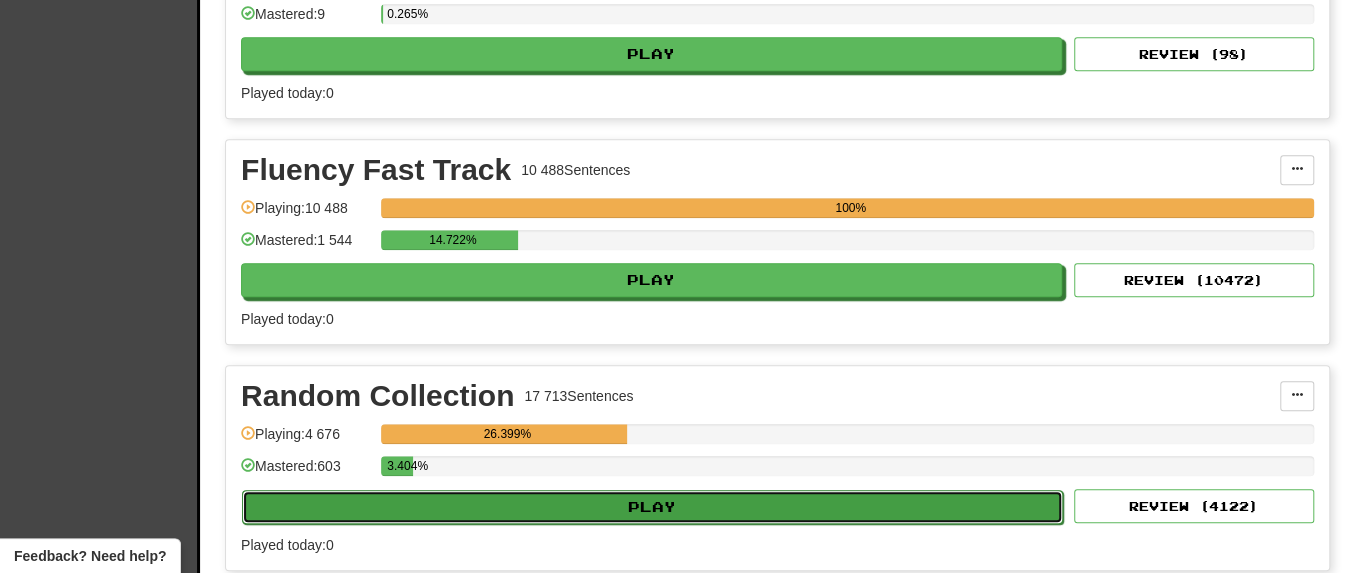click on "Play" at bounding box center [652, 507] 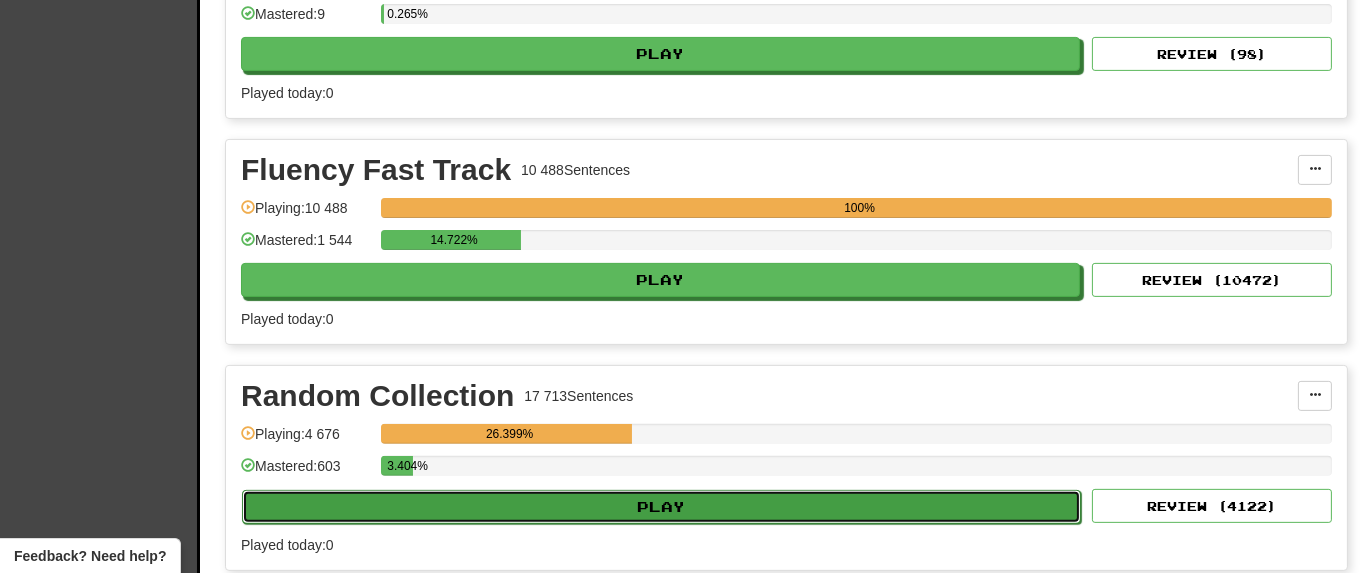 select on "**" 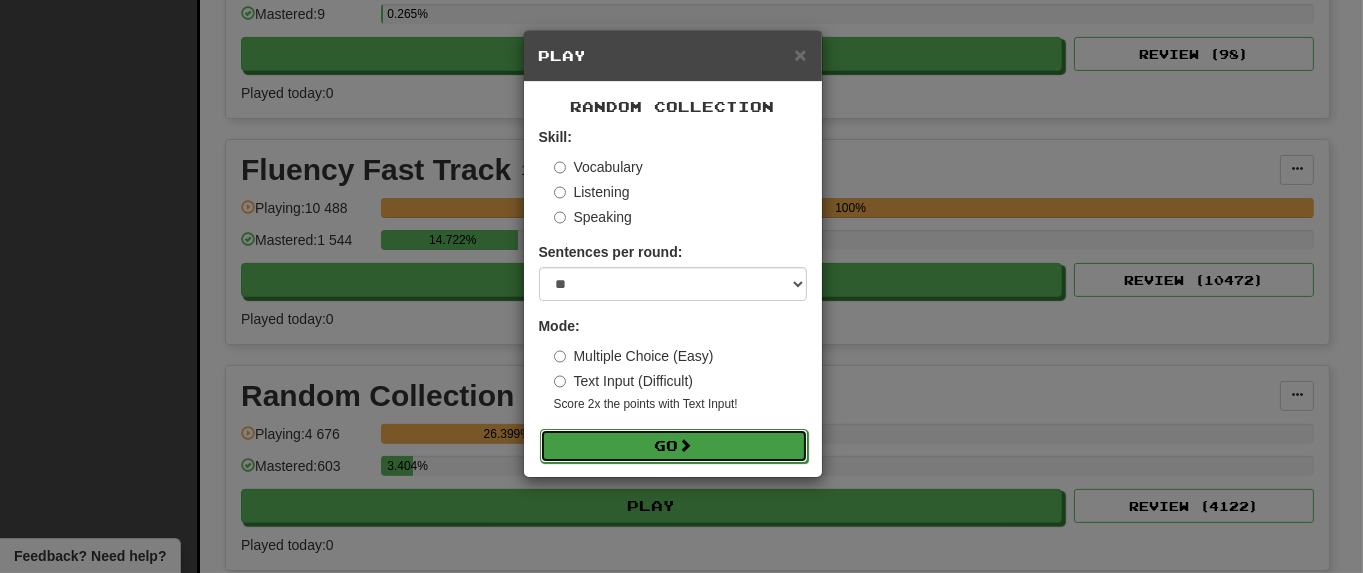 click on "Go" at bounding box center (674, 446) 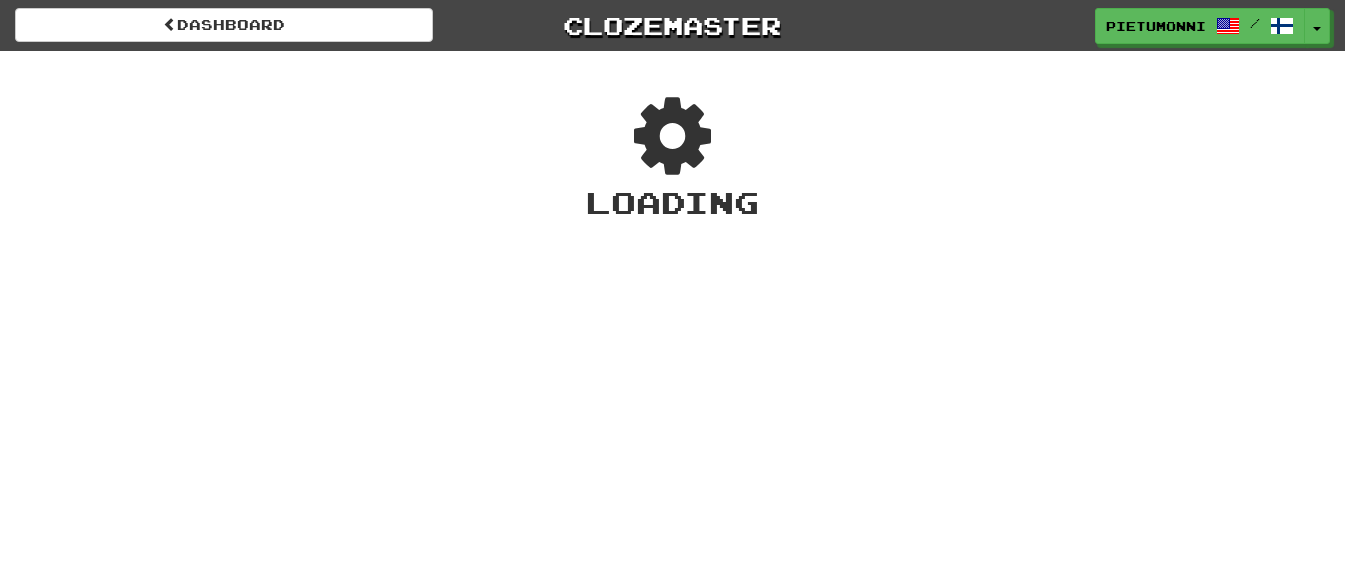 scroll, scrollTop: 0, scrollLeft: 0, axis: both 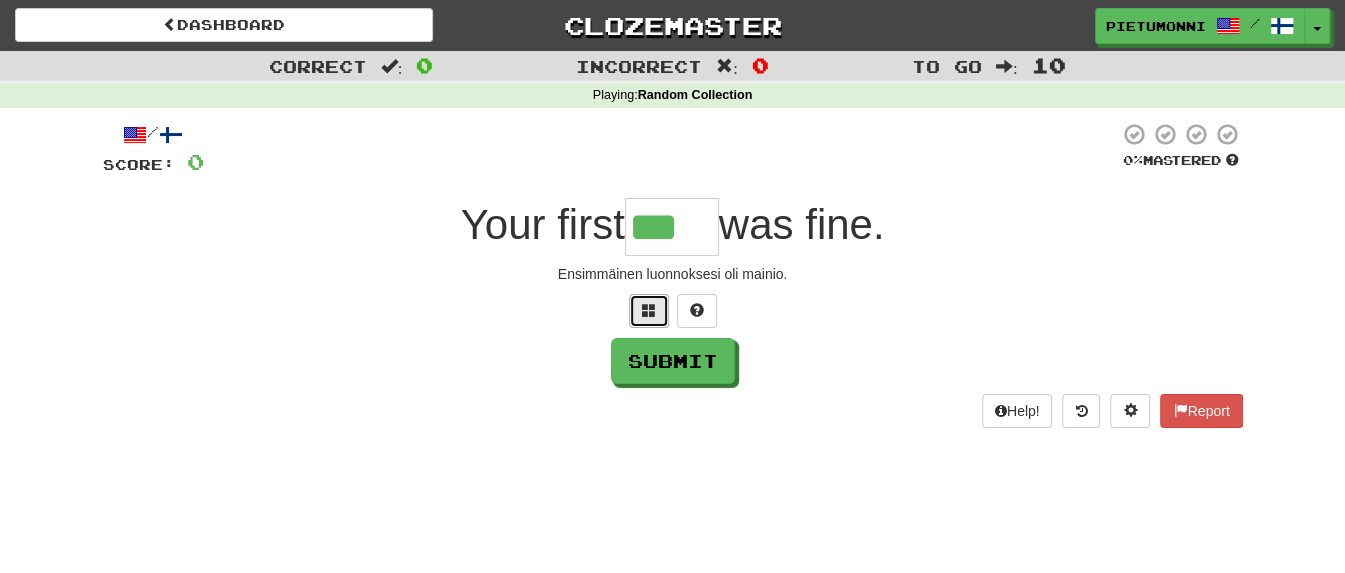 click at bounding box center (649, 311) 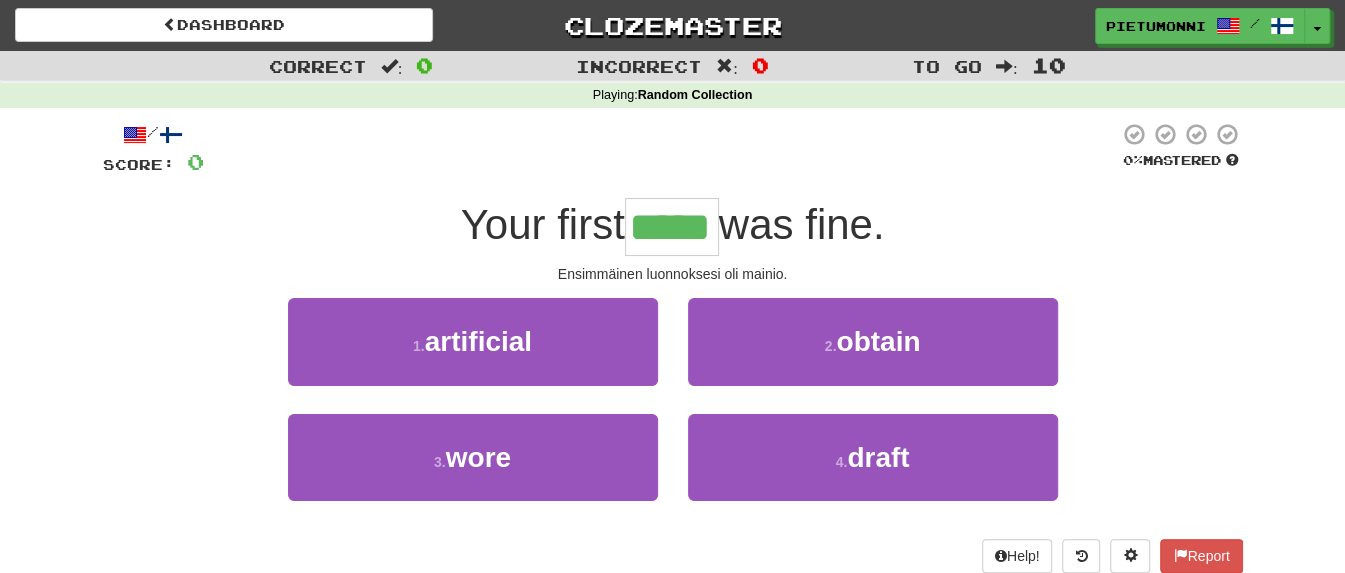 type on "*****" 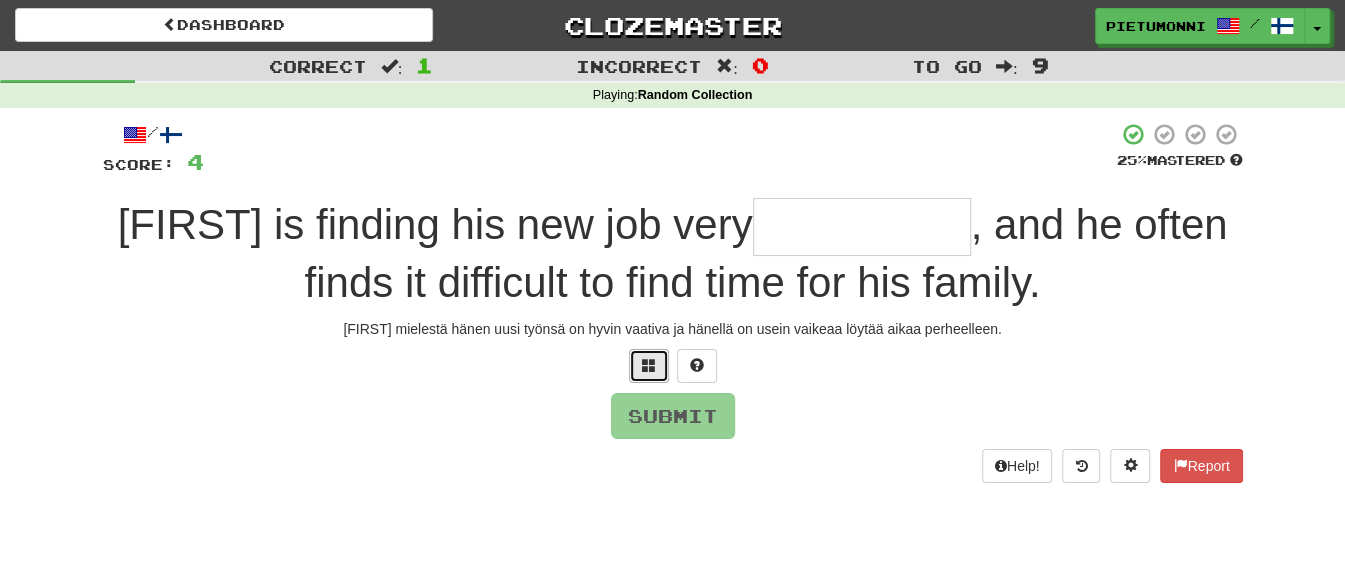 click at bounding box center [649, 366] 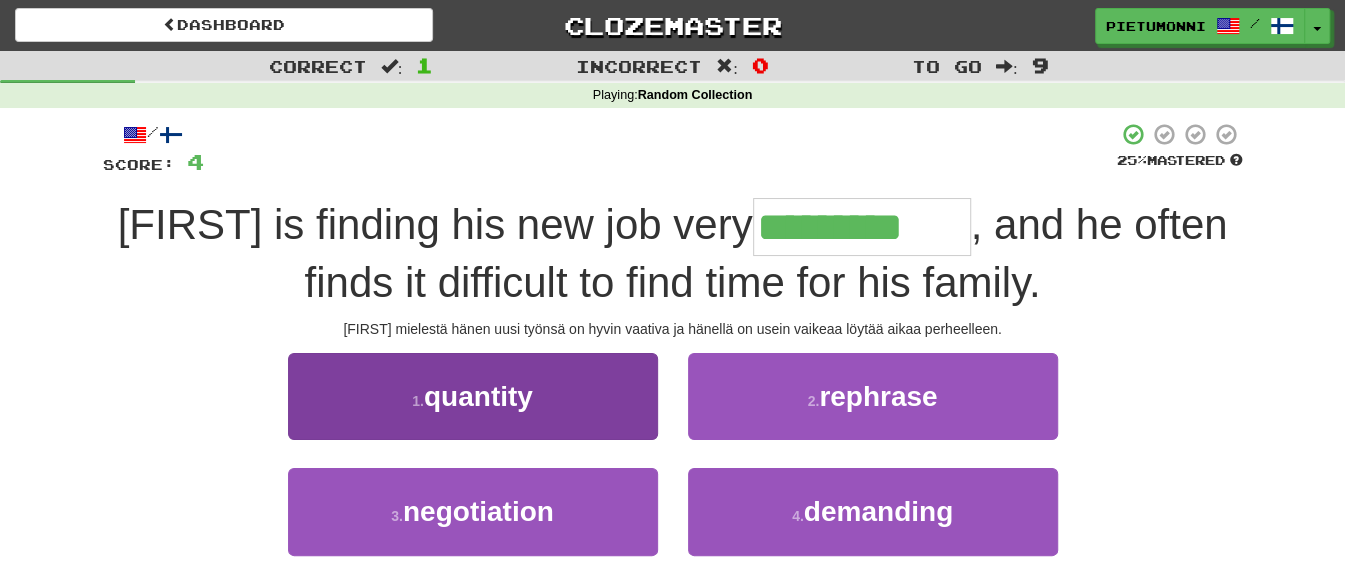 type on "*********" 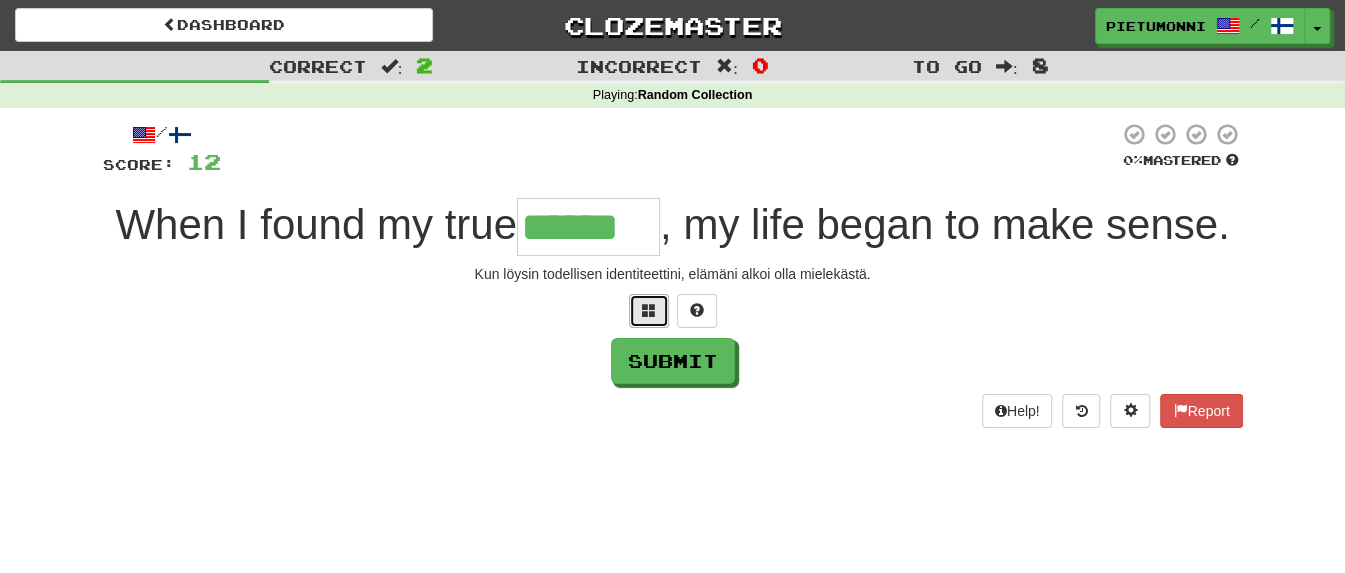 click at bounding box center [649, 311] 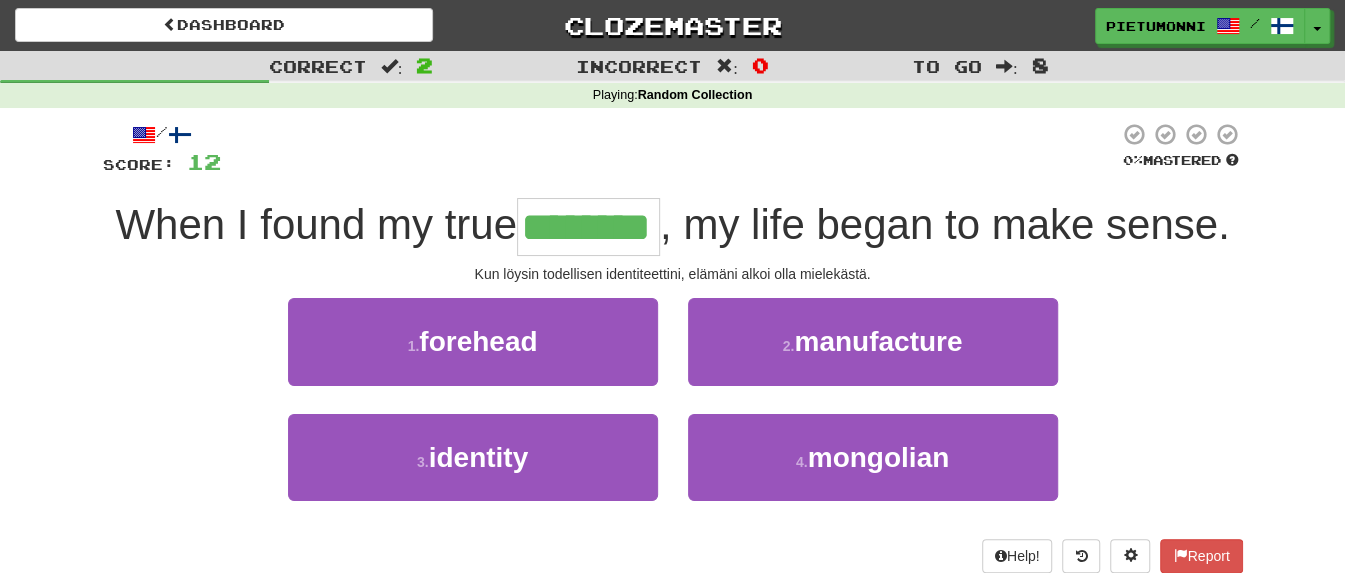 type on "********" 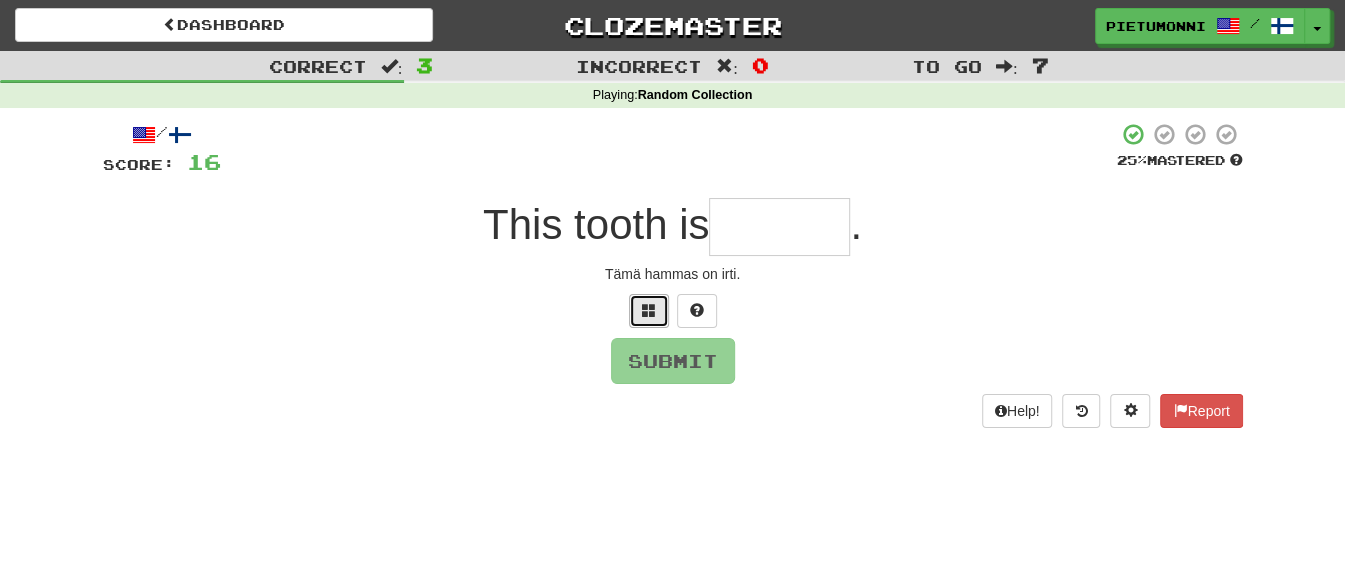 click at bounding box center [649, 311] 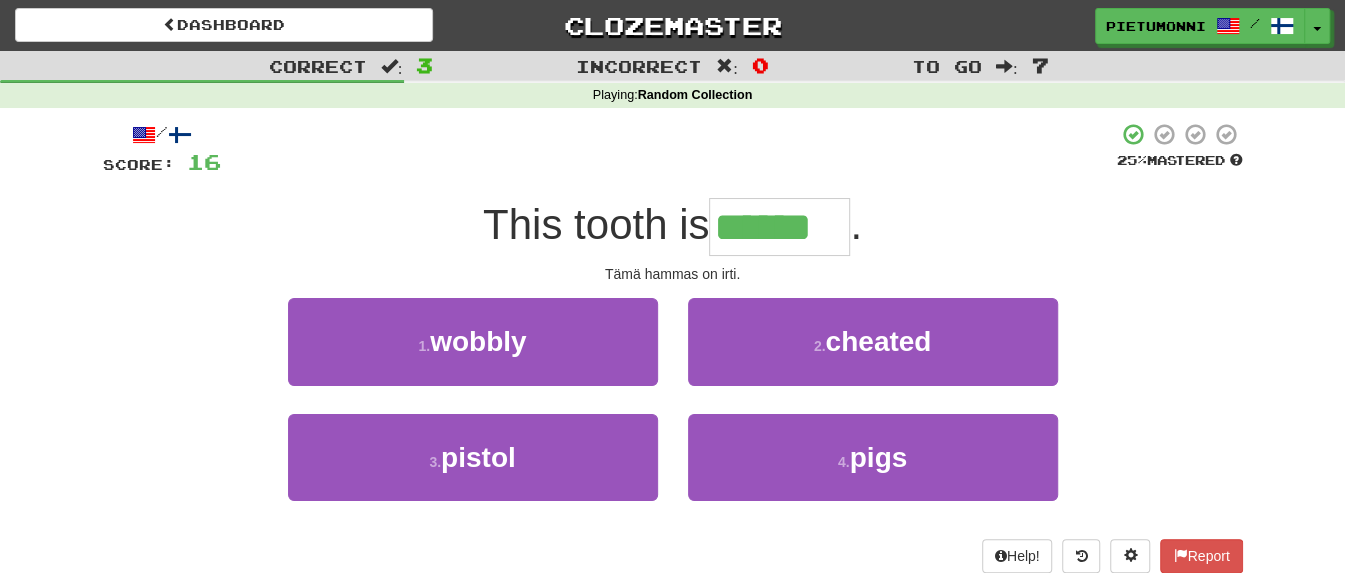type on "******" 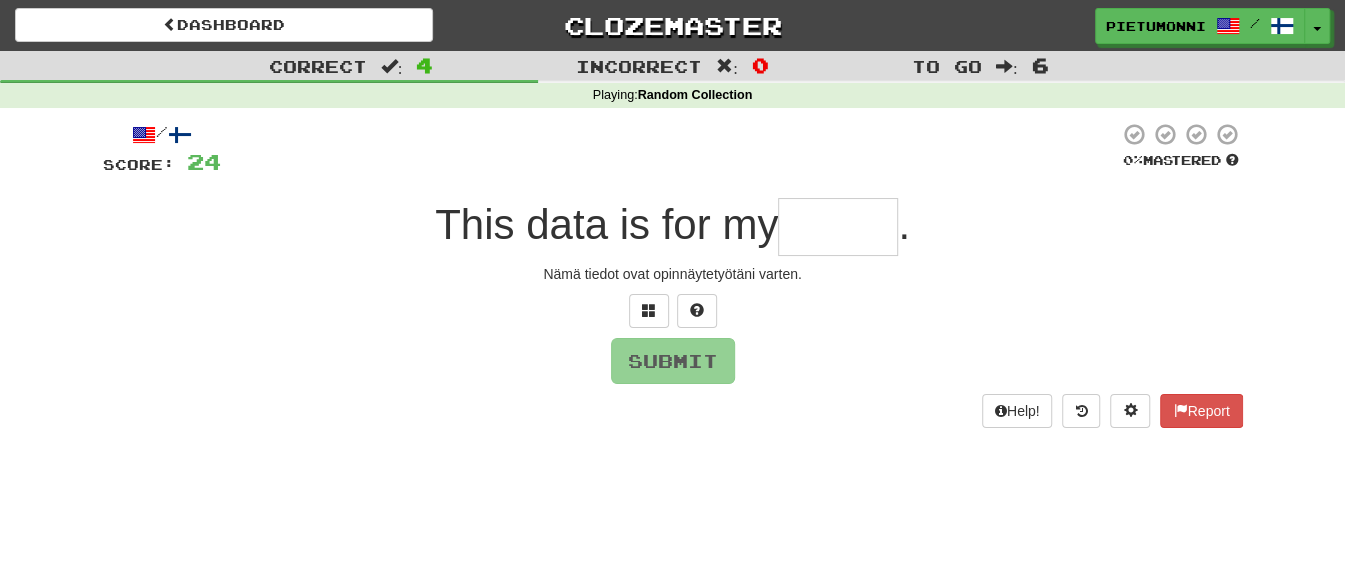 type on "*" 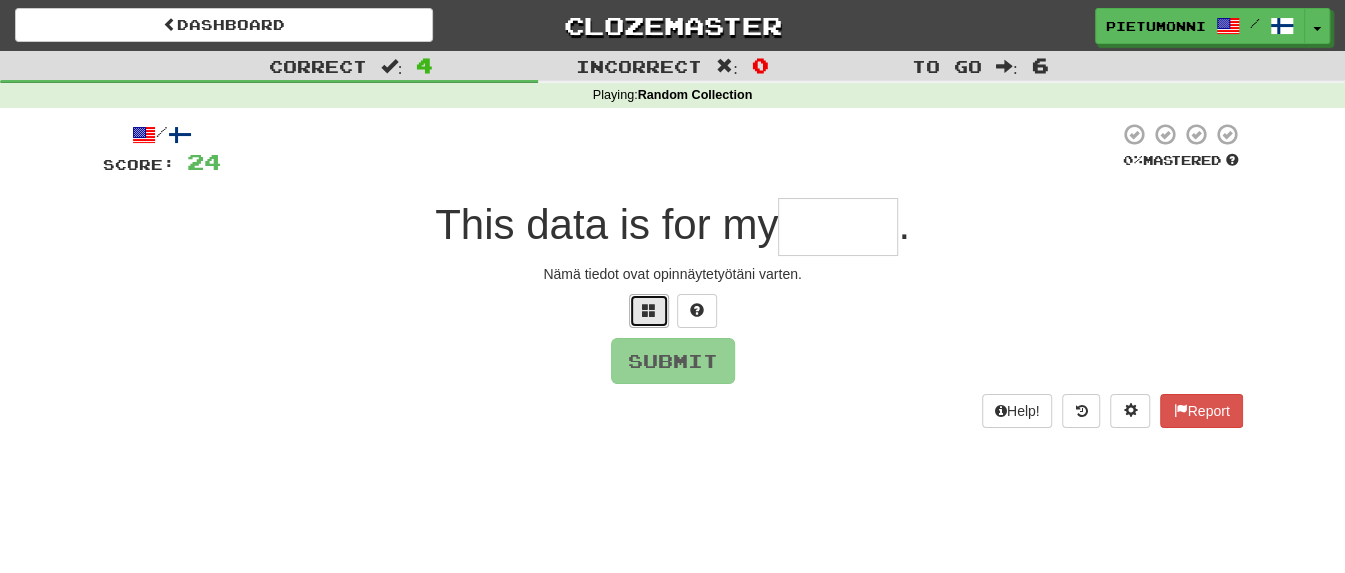 click at bounding box center [649, 311] 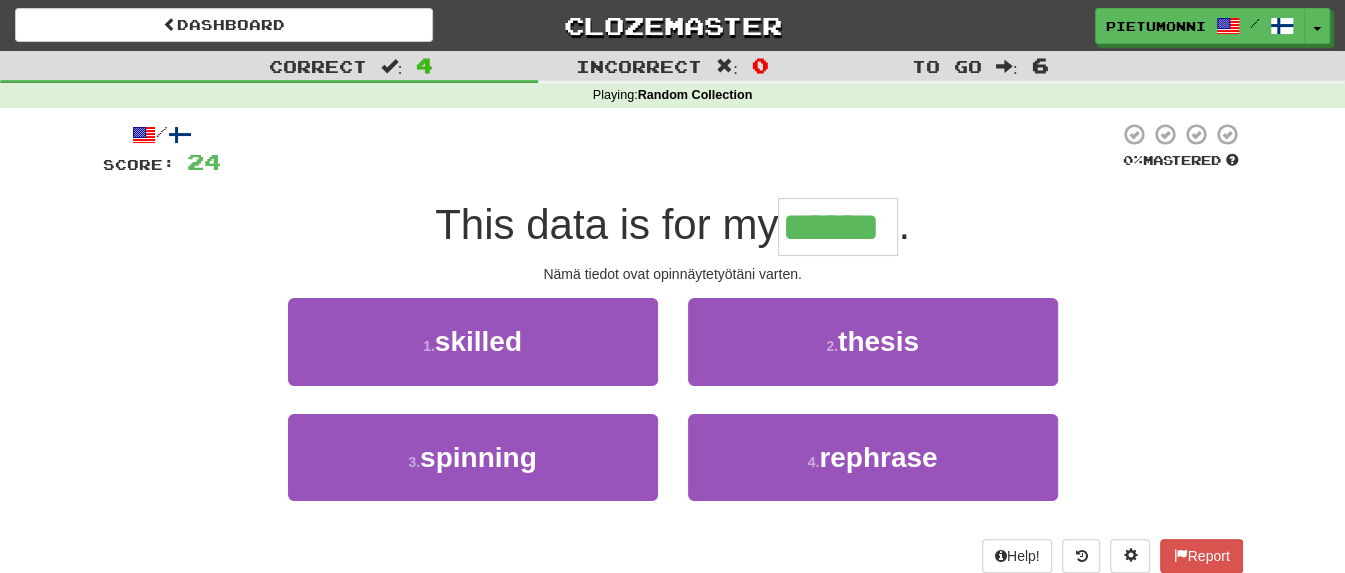 type on "******" 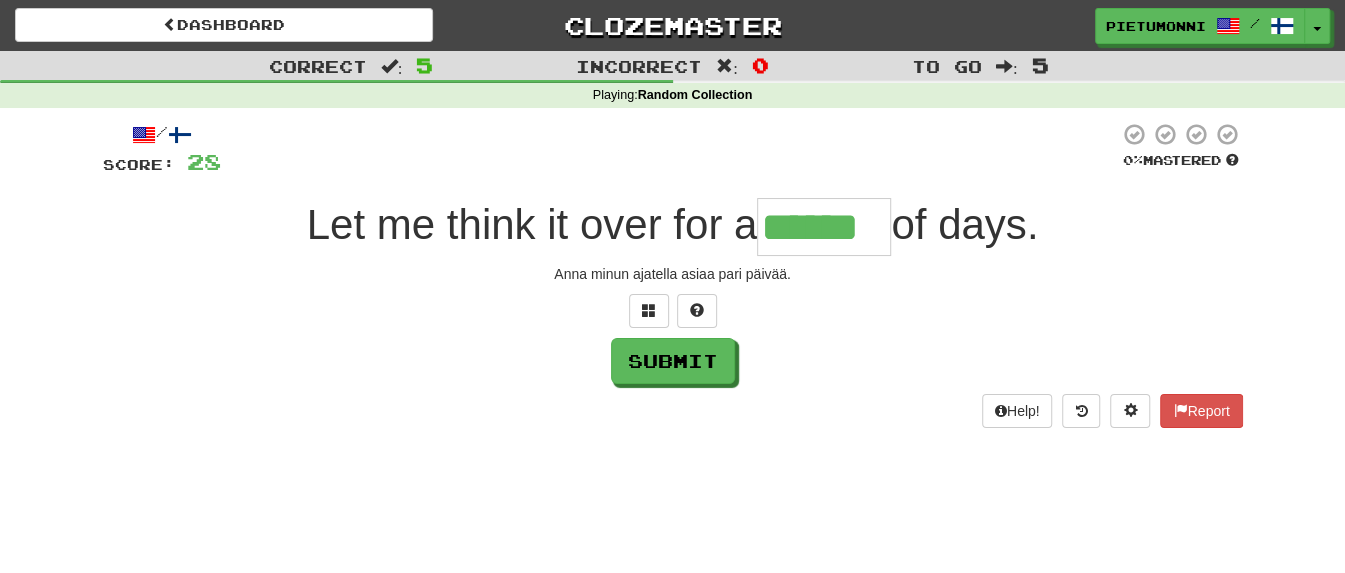 type on "******" 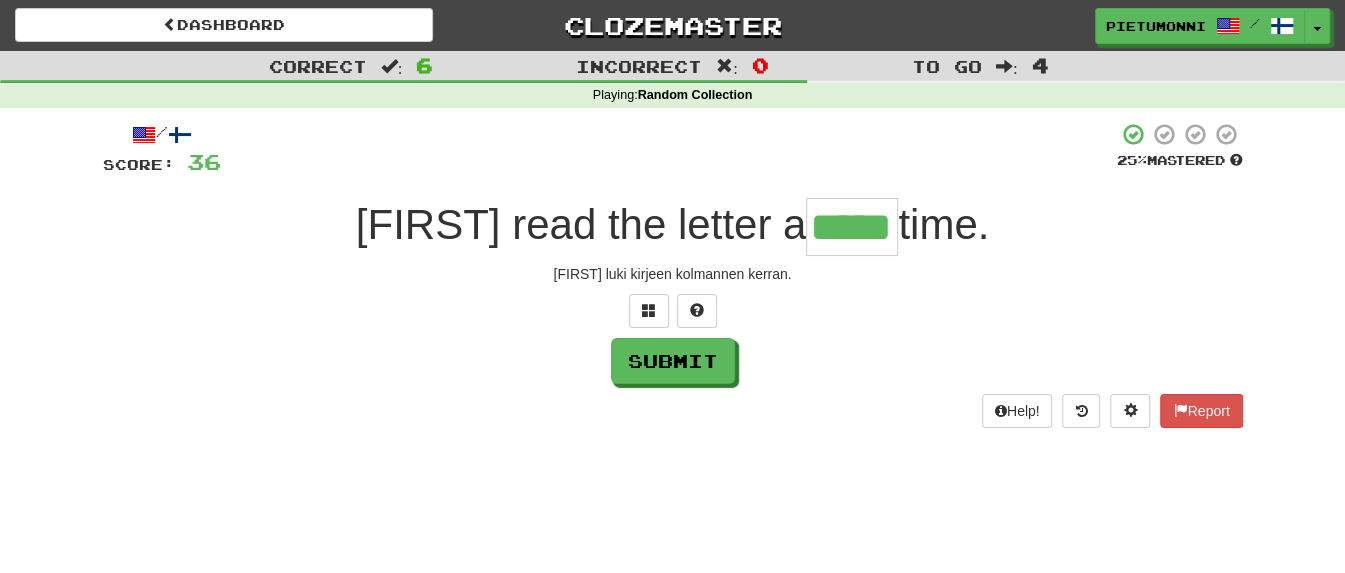 type on "*****" 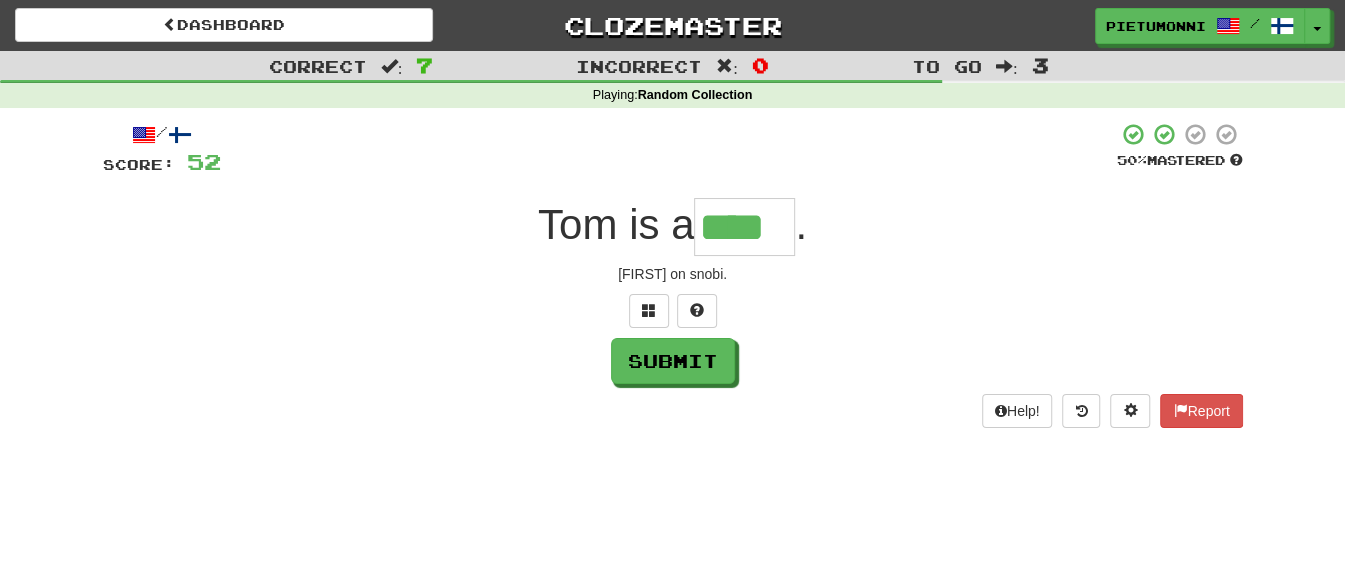type on "****" 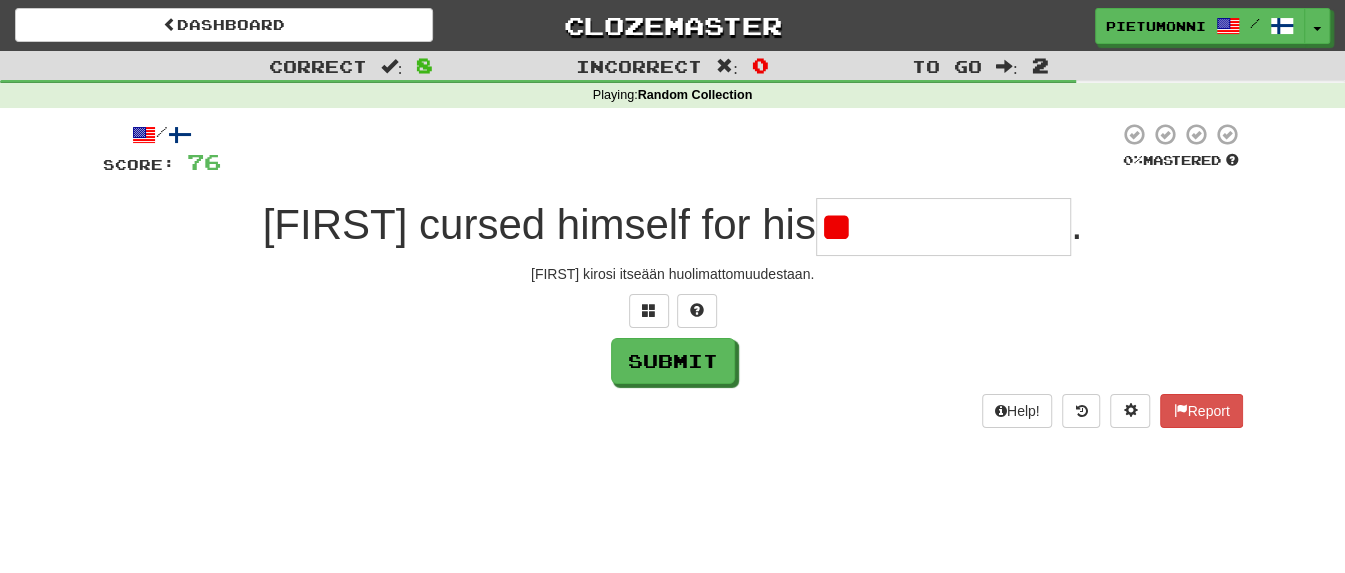 type on "*" 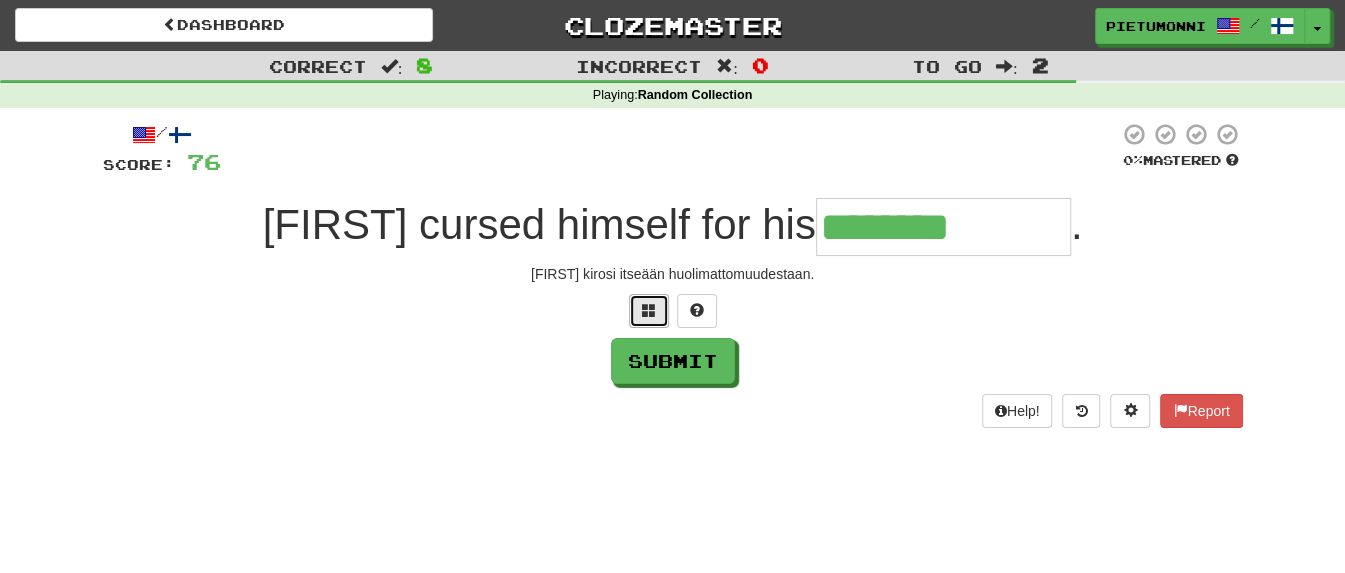 click at bounding box center (649, 311) 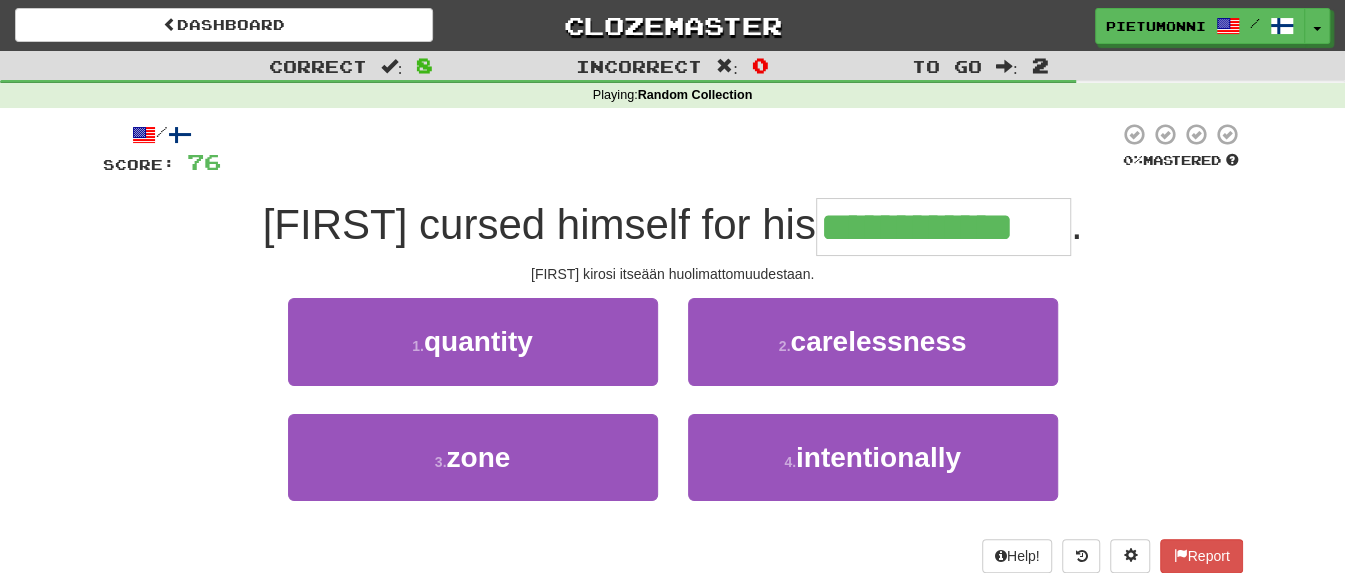 type on "**********" 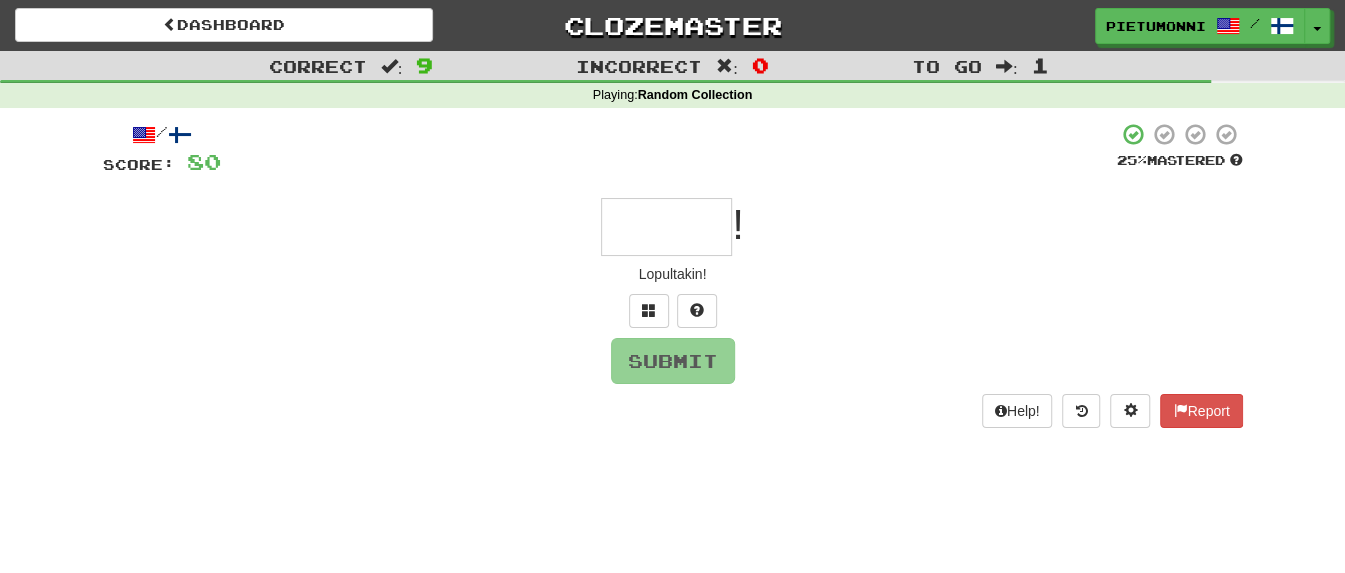 type on "*" 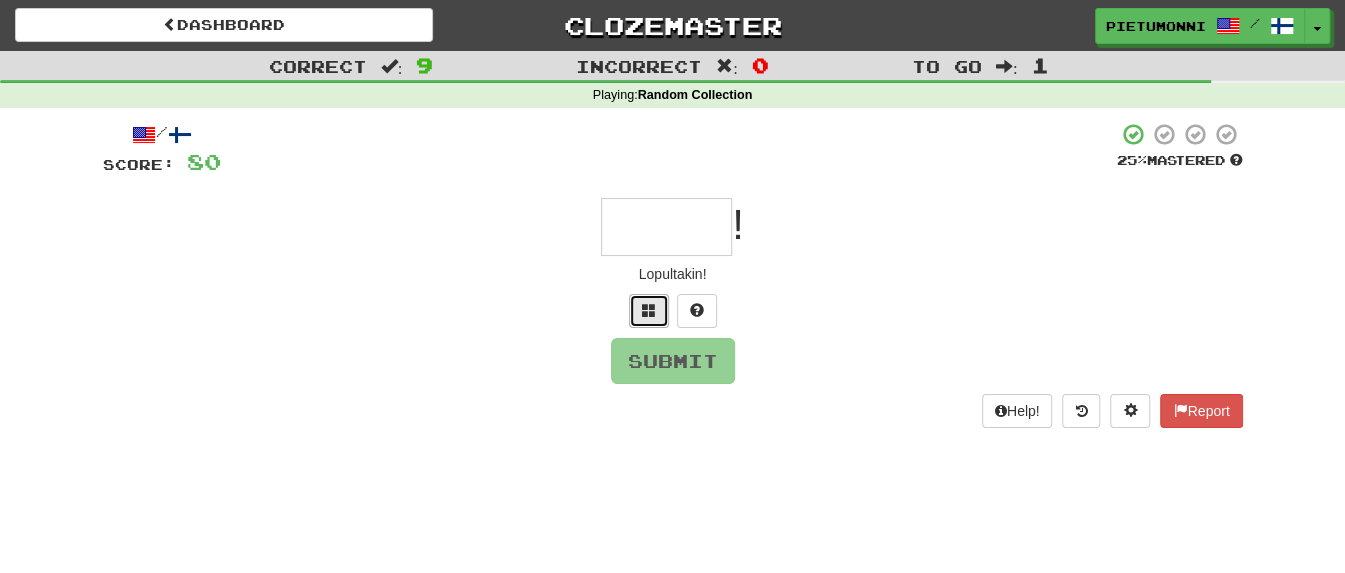 click at bounding box center [649, 311] 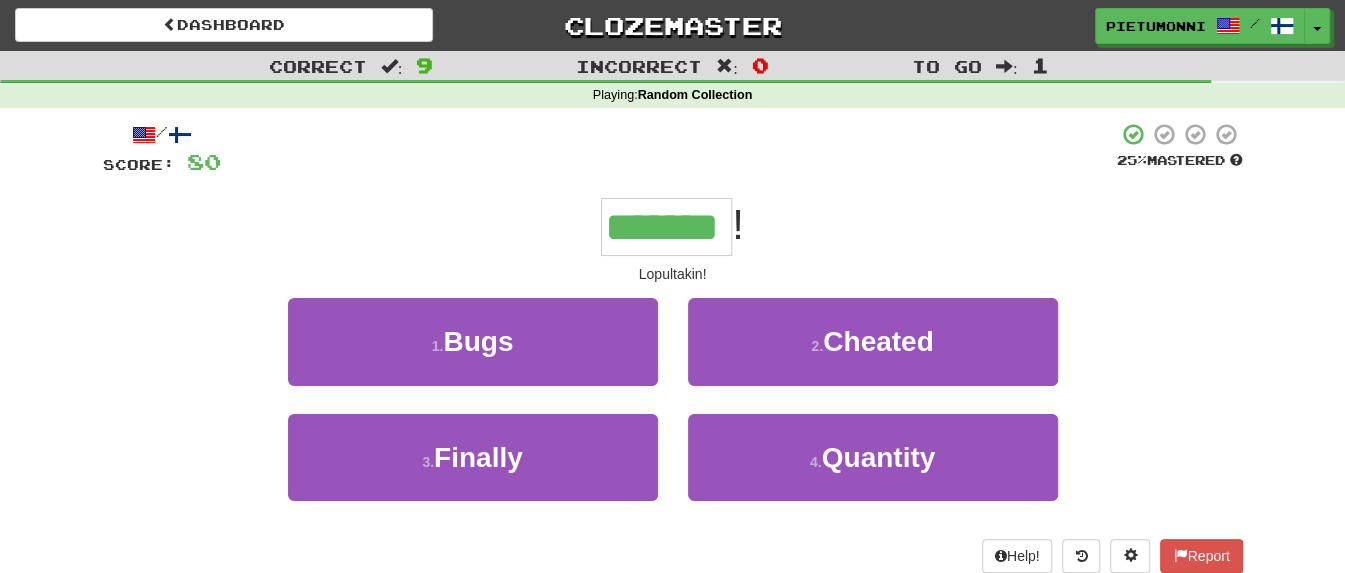 type on "*******" 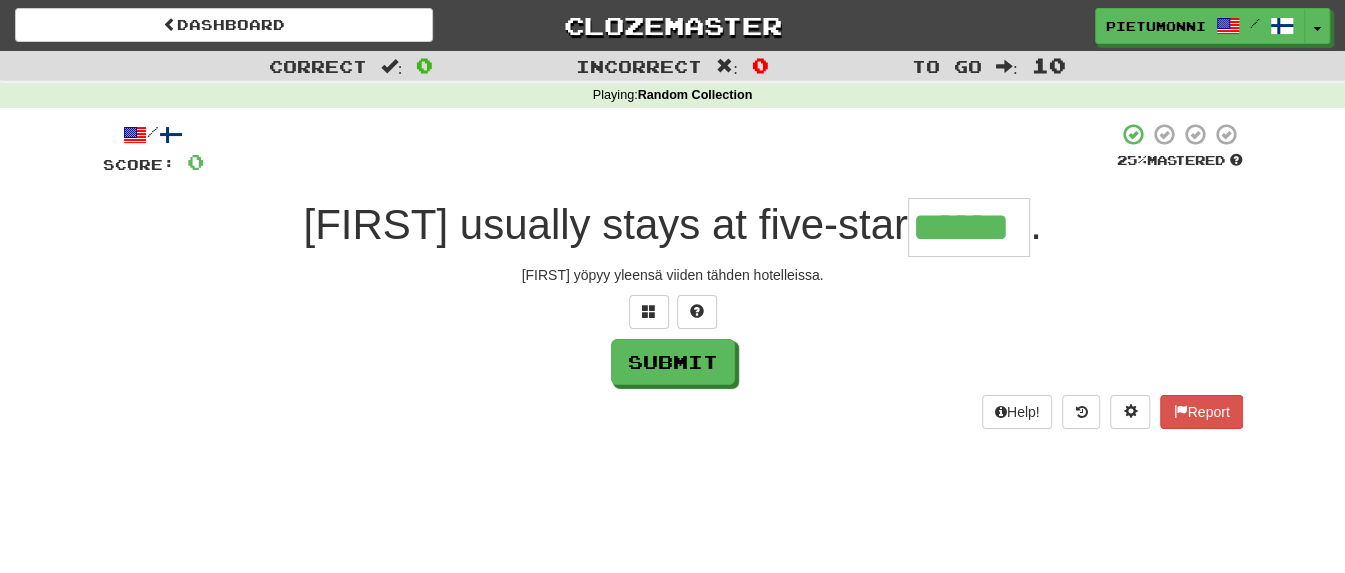 type on "******" 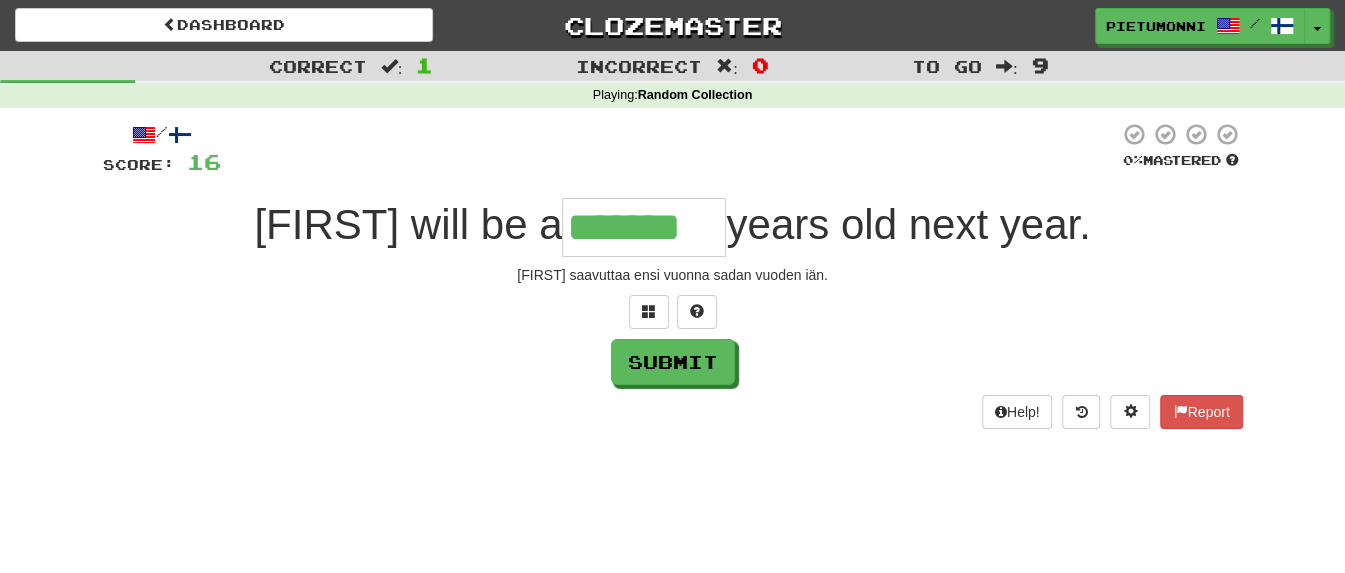 type on "*******" 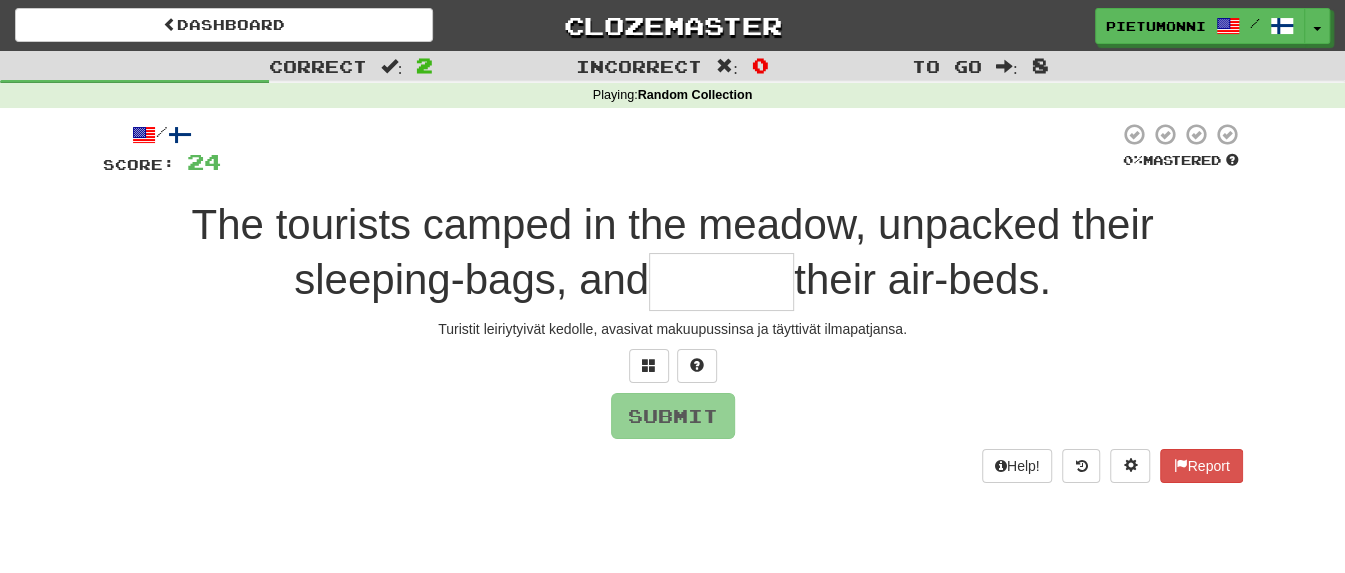 type on "*" 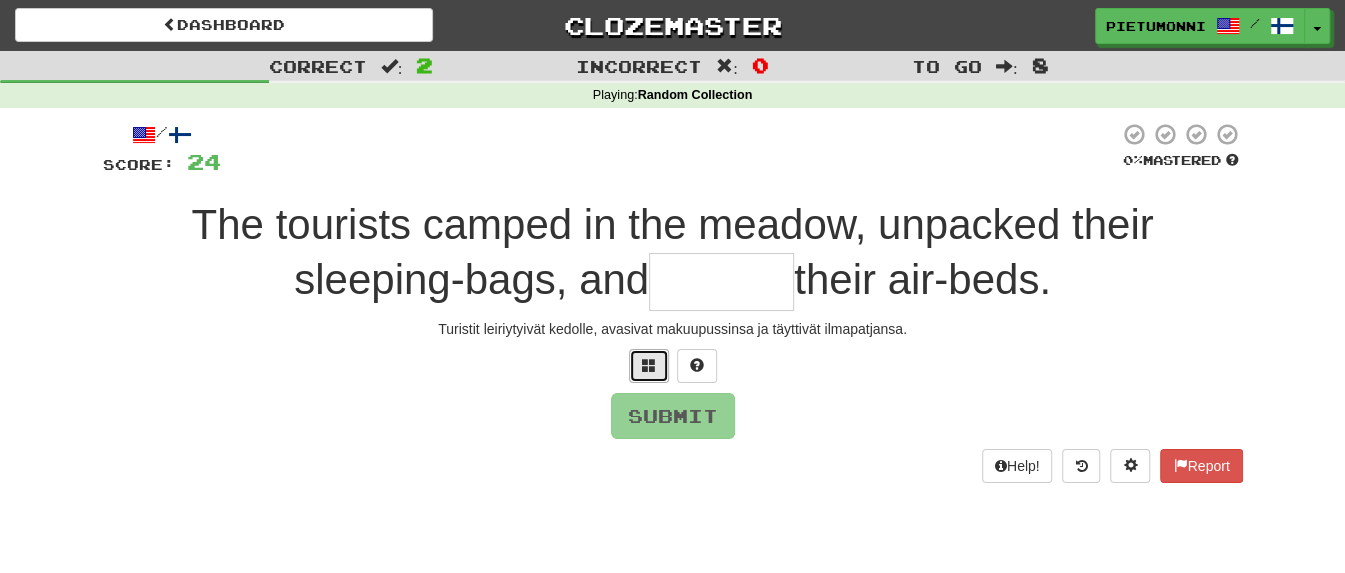 click at bounding box center [649, 366] 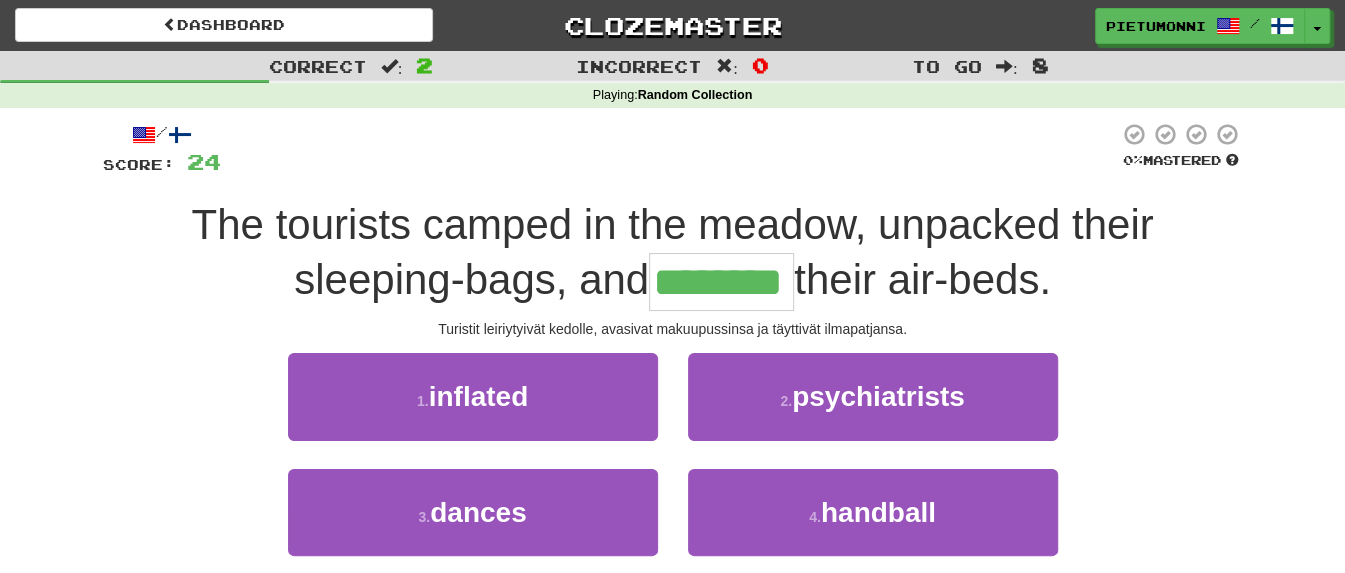 type on "********" 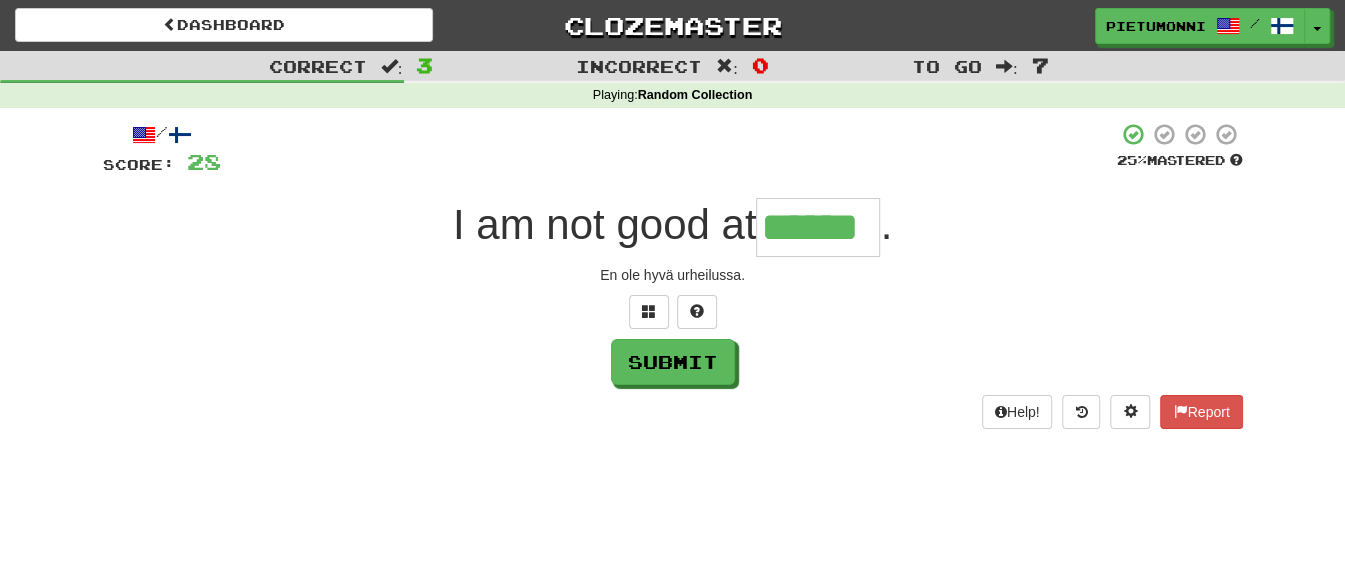 type on "******" 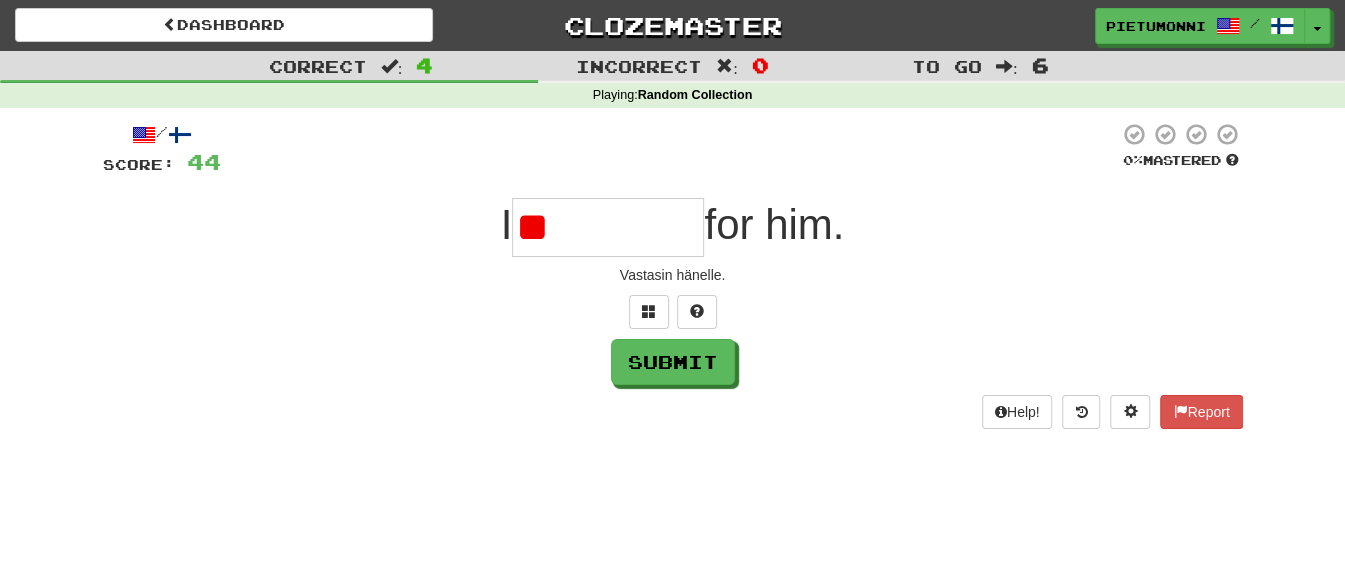 type on "*" 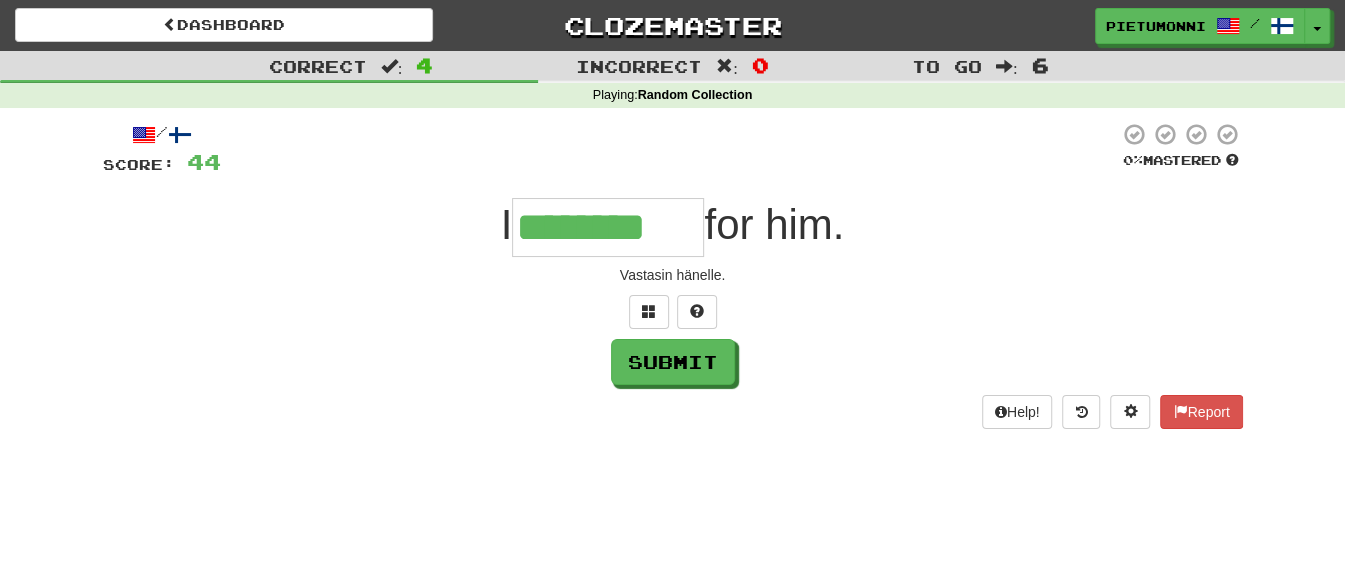 type on "********" 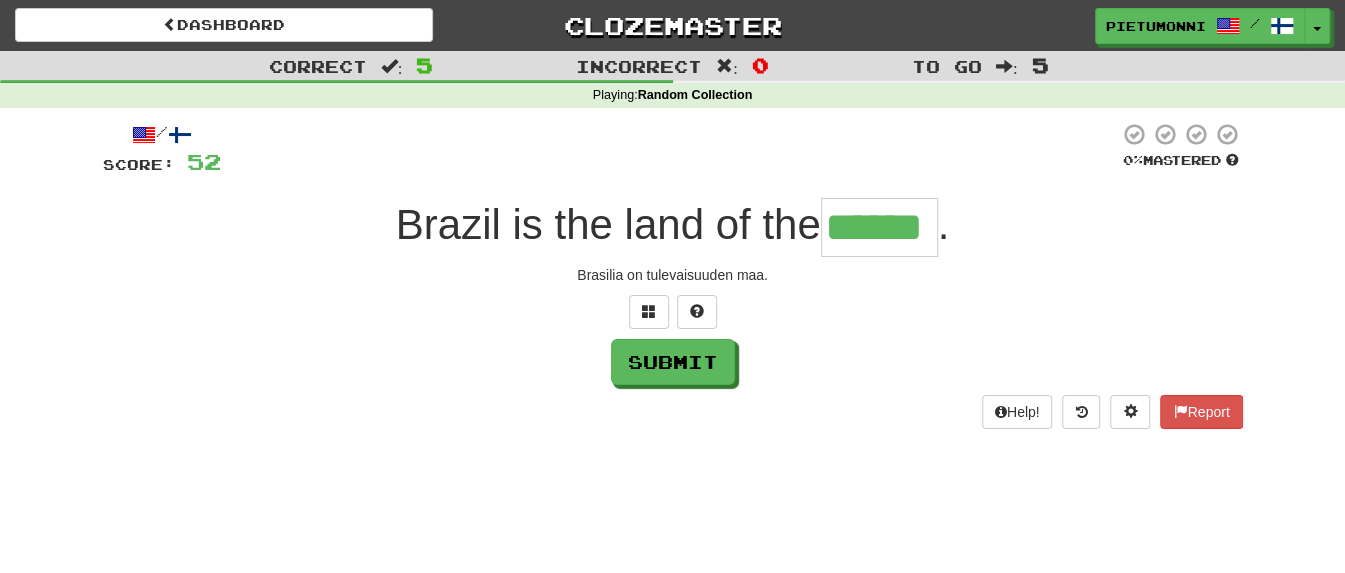type on "******" 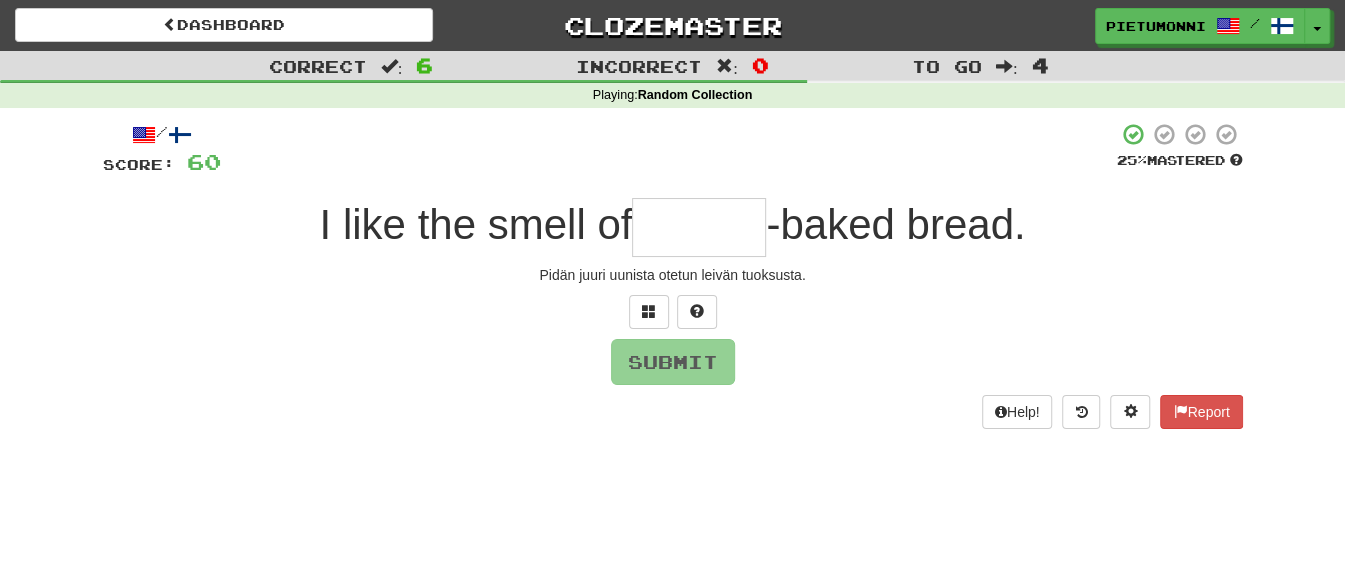 type on "*" 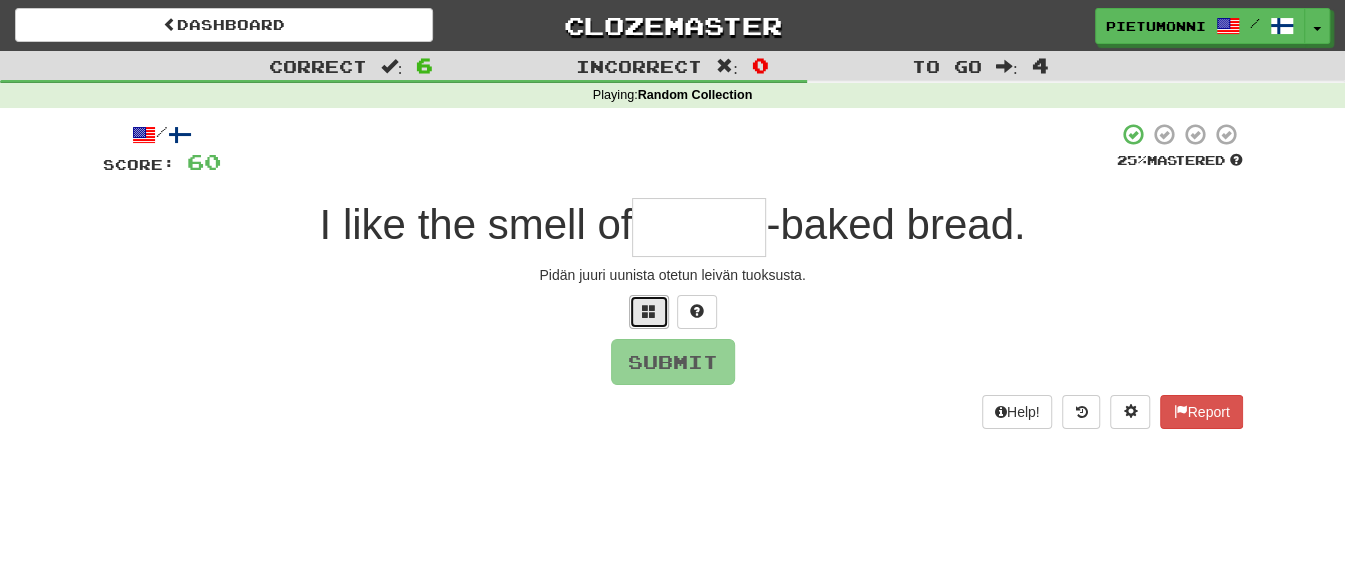 click at bounding box center (649, 311) 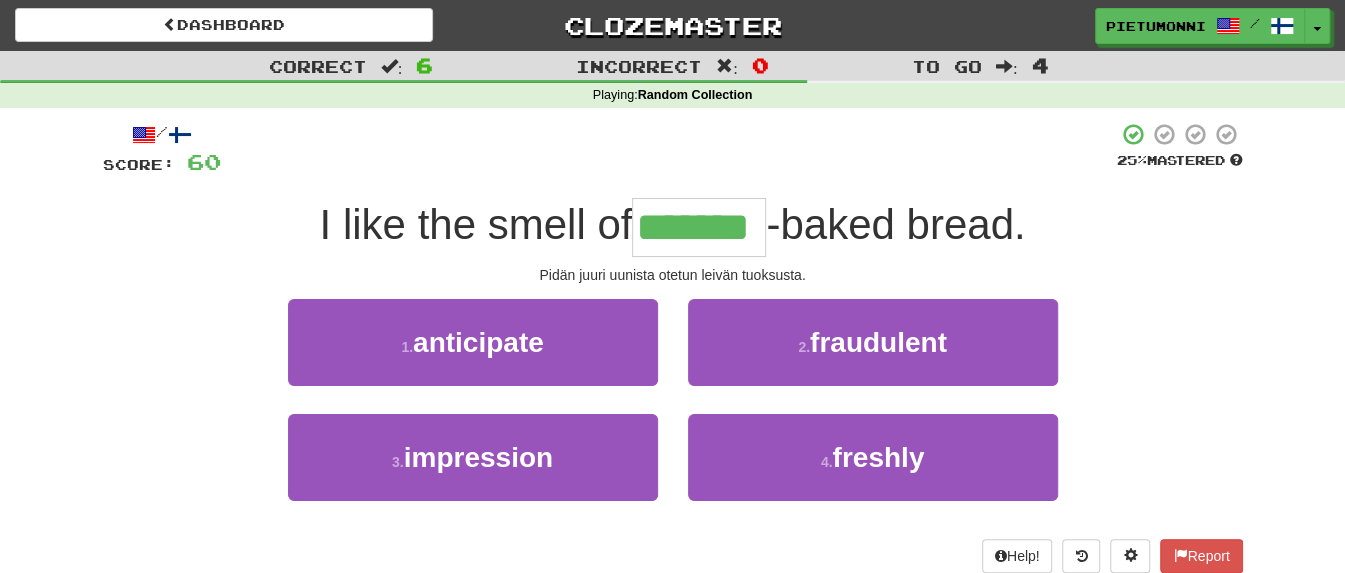 type on "*******" 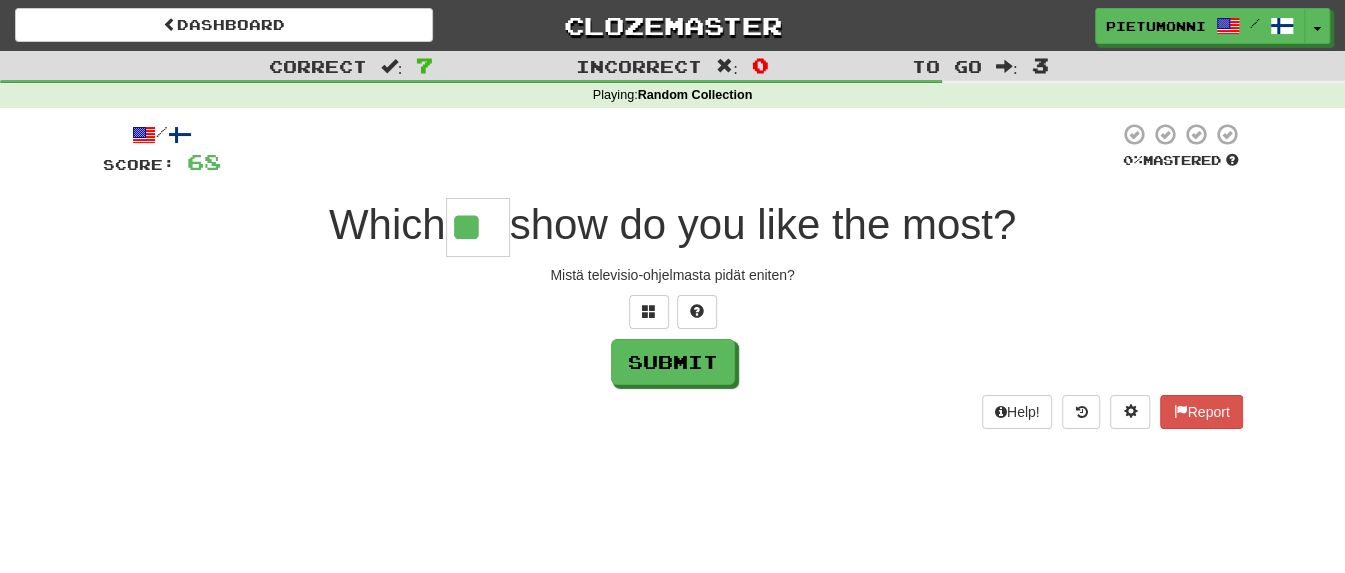 type on "**" 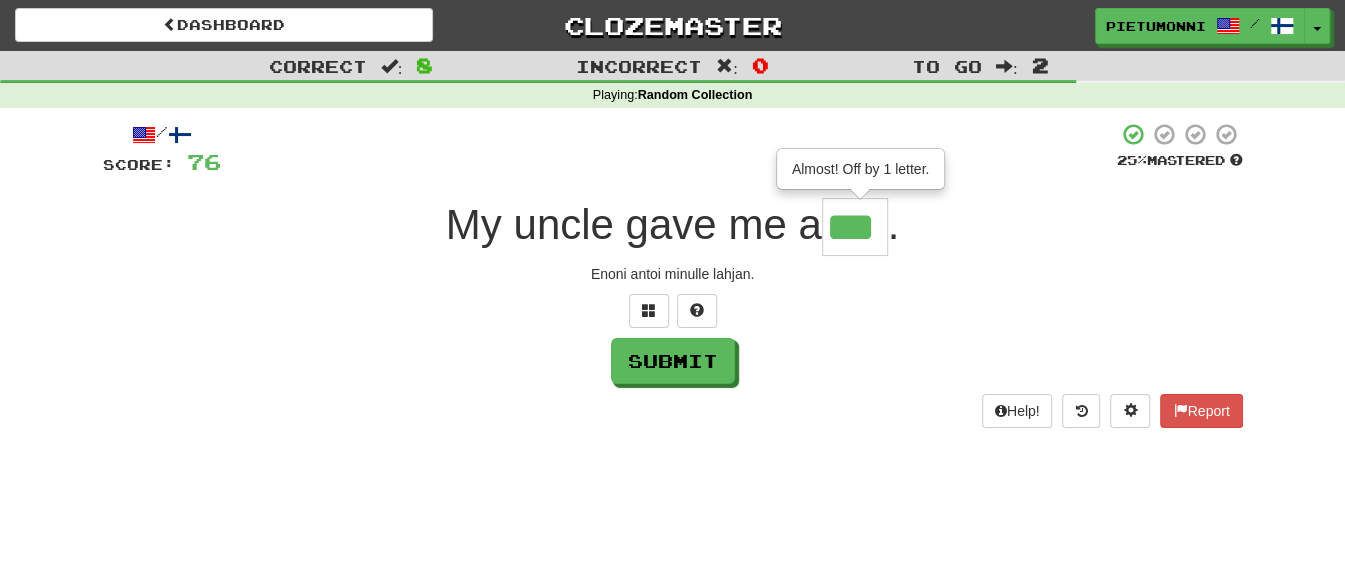 scroll, scrollTop: 0, scrollLeft: 0, axis: both 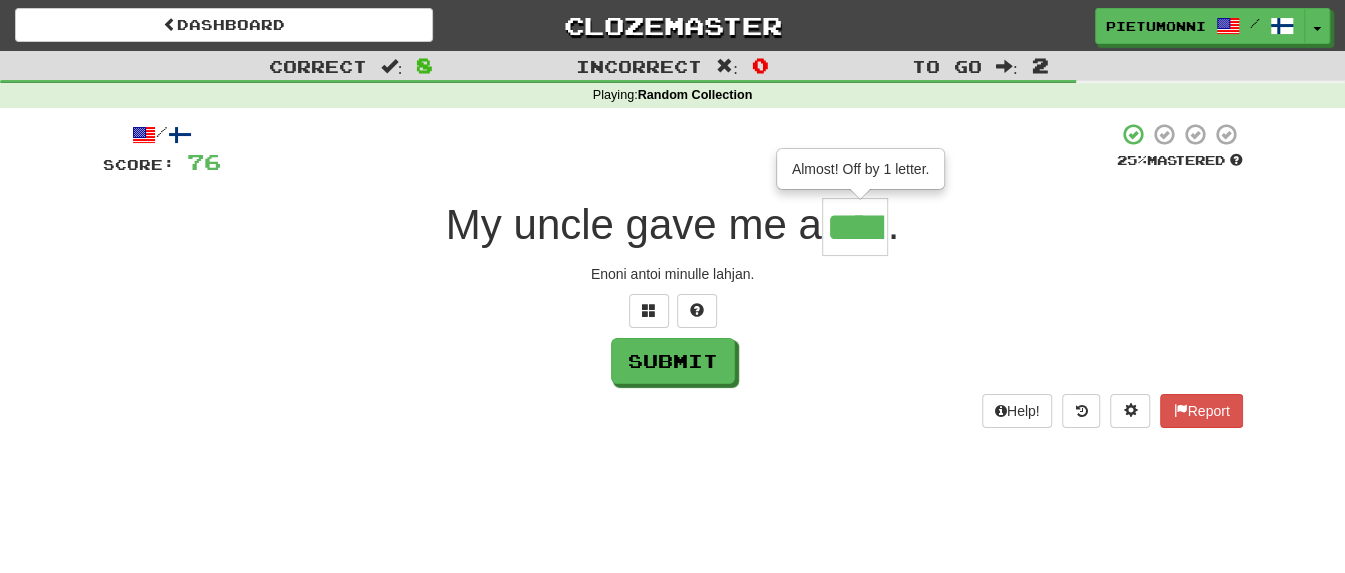 type on "****" 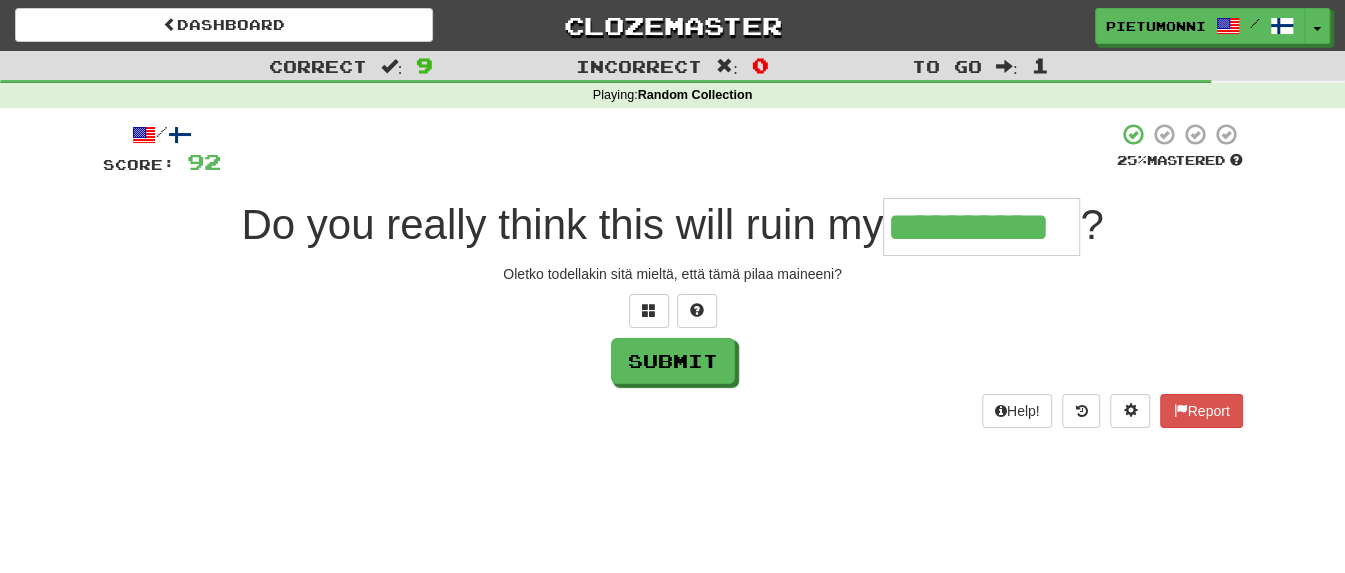 type on "**********" 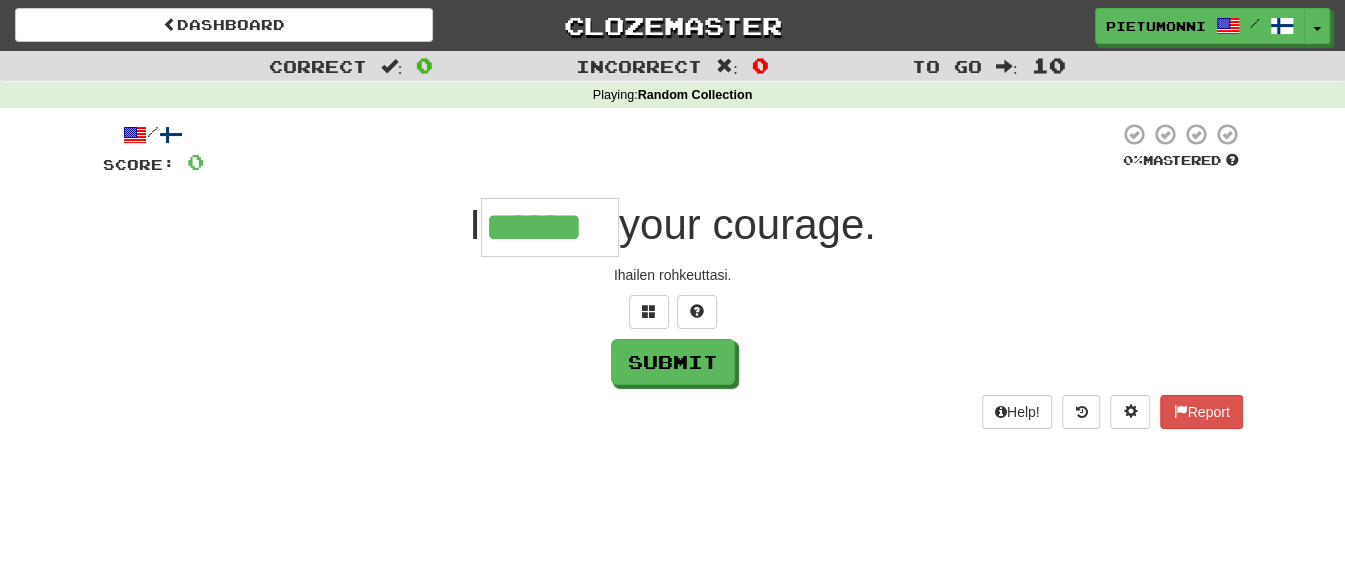 type on "******" 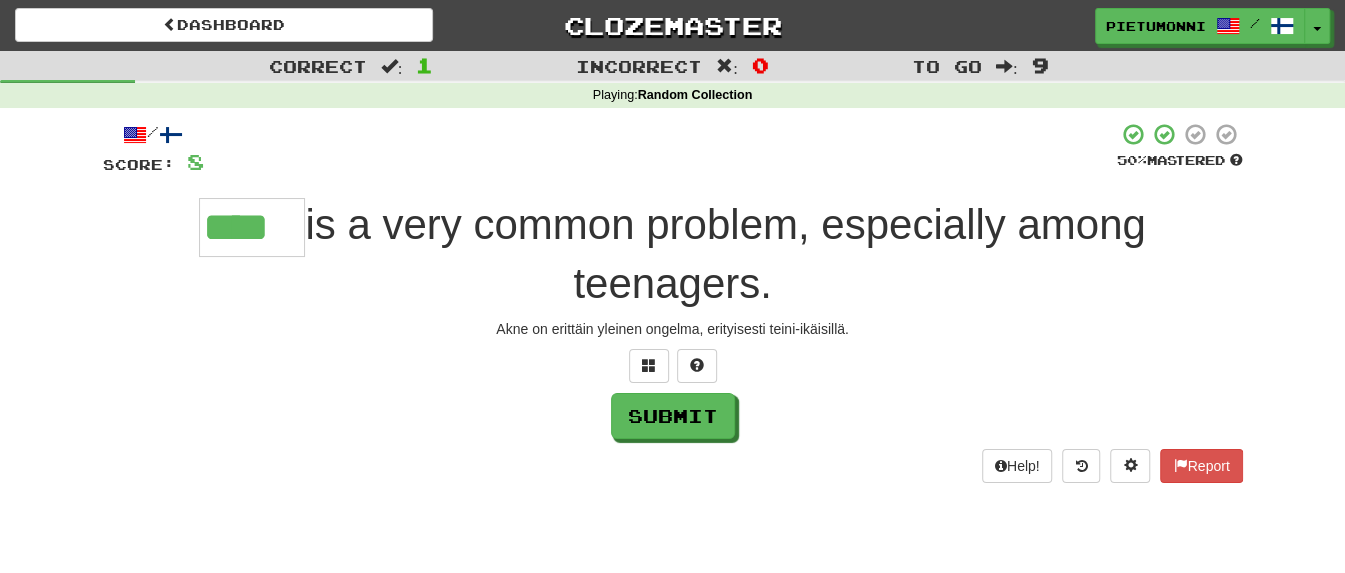 type on "****" 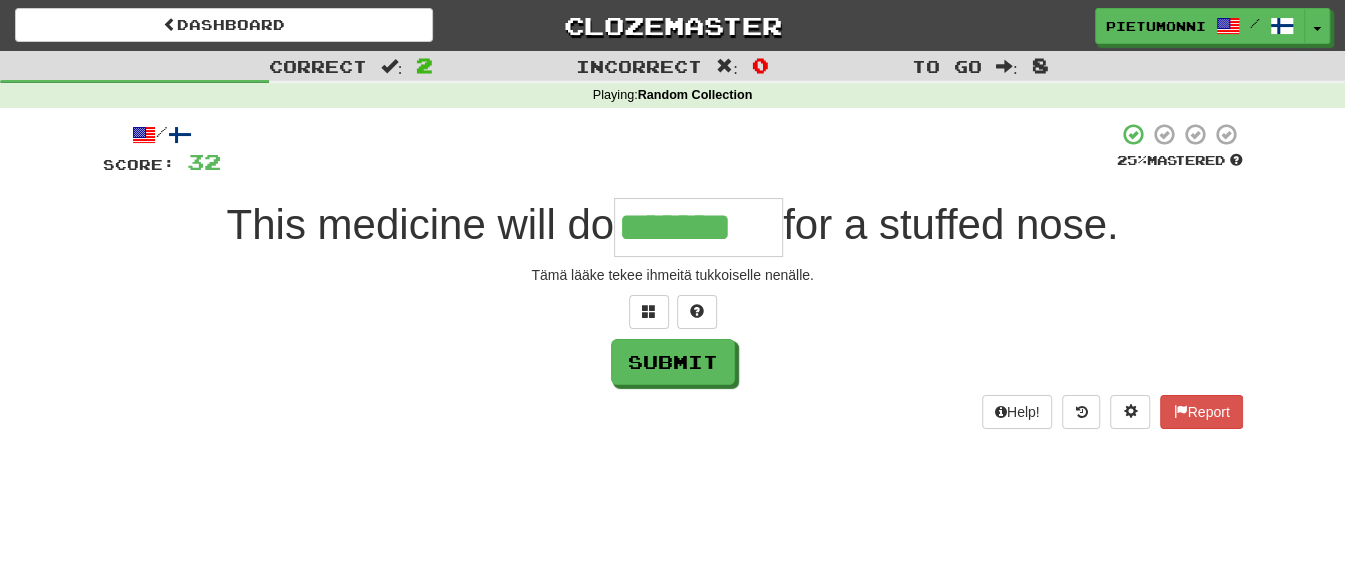 type on "*******" 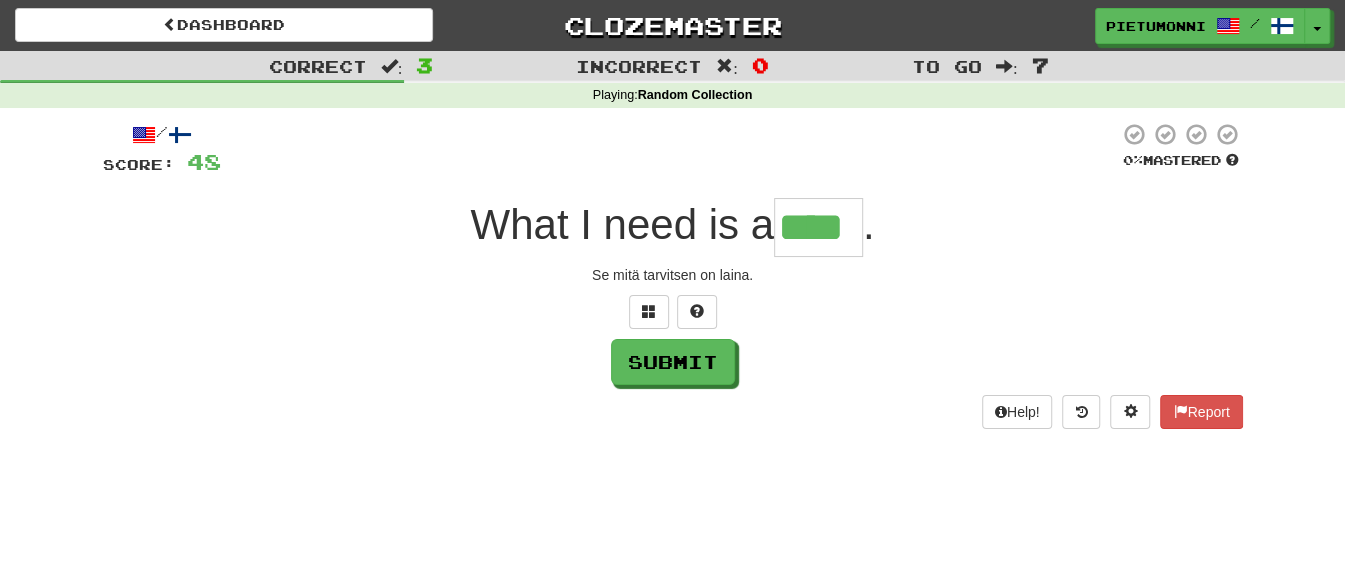 type on "****" 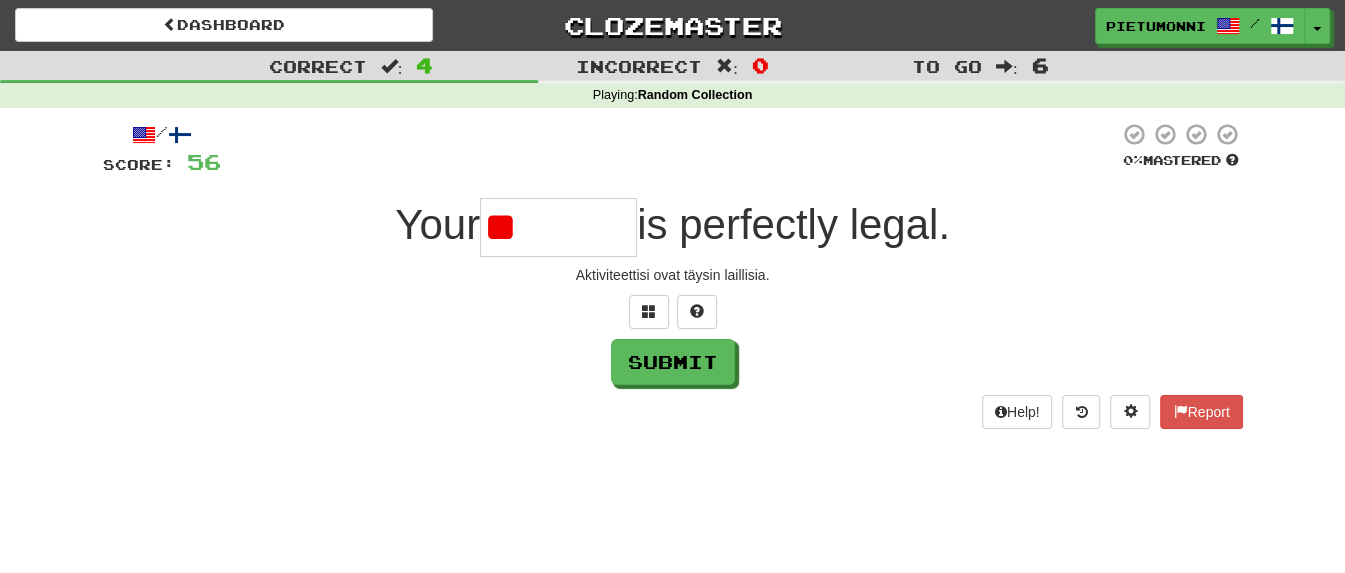 type on "*" 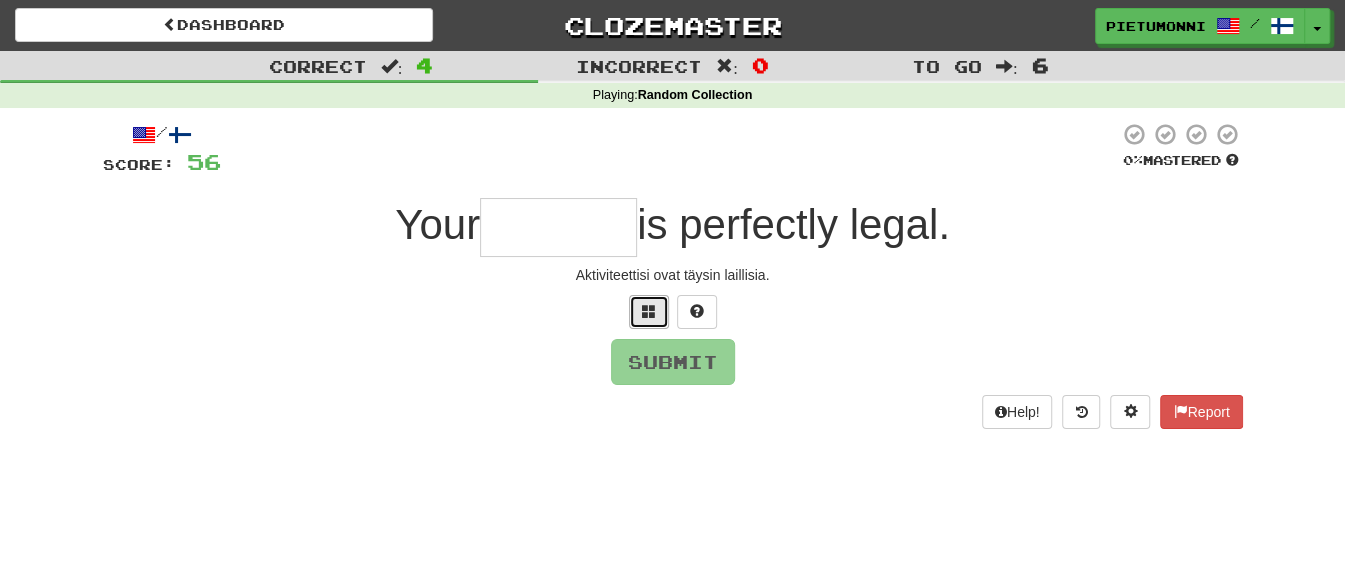 click at bounding box center [649, 312] 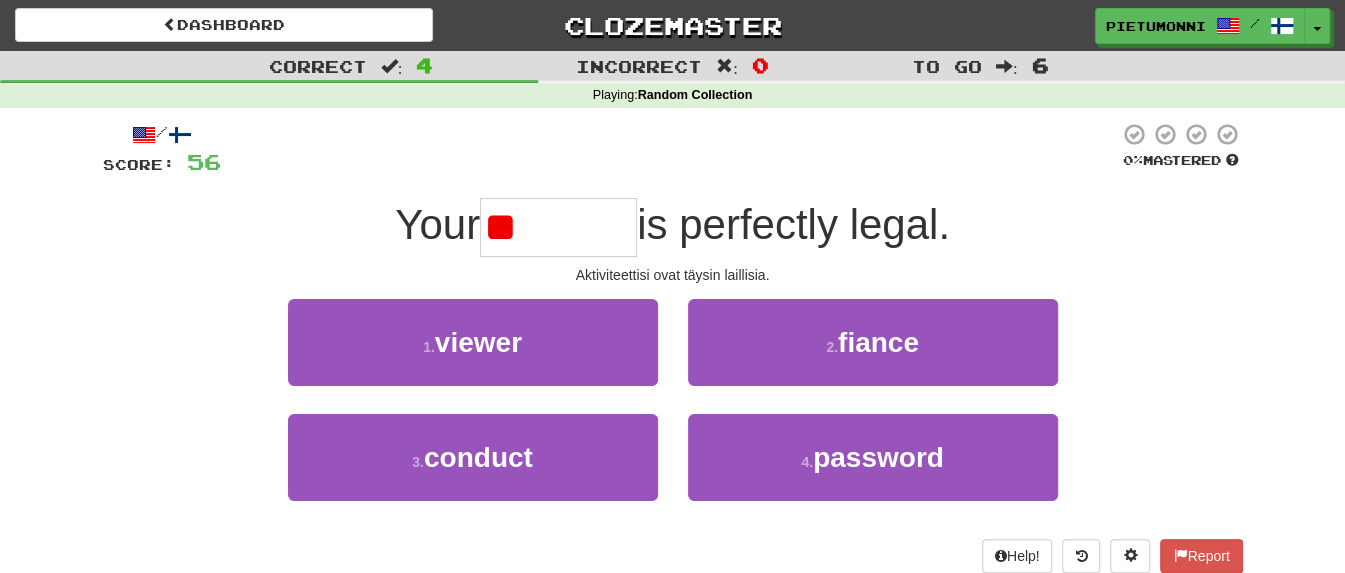 type on "*" 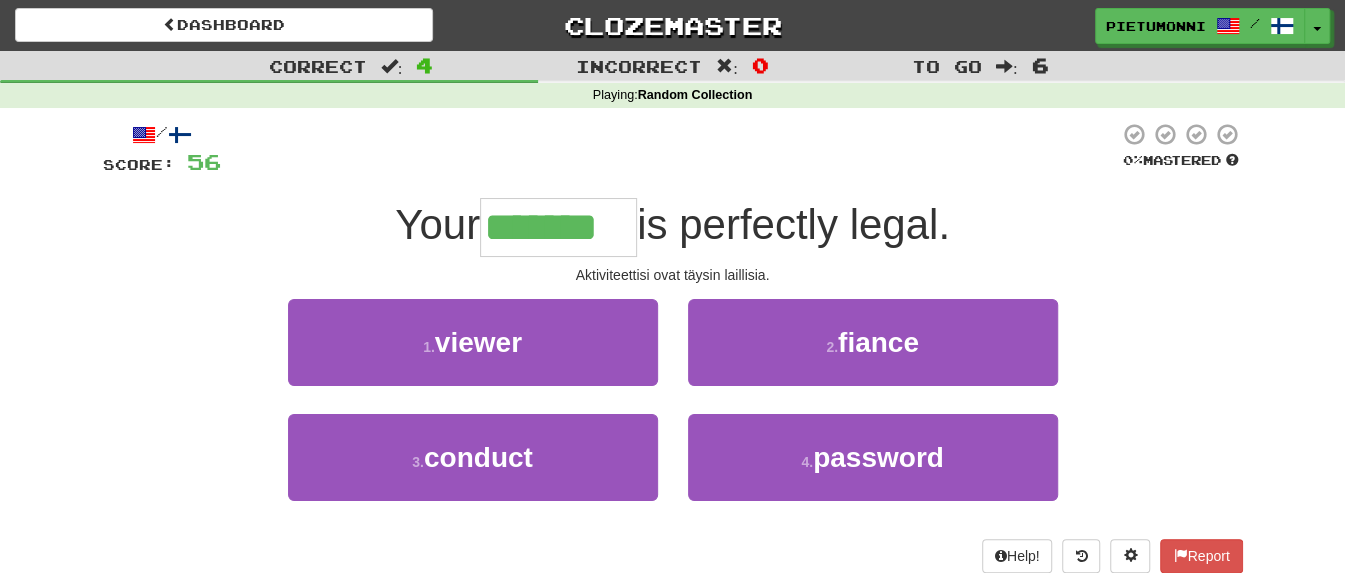 type on "*******" 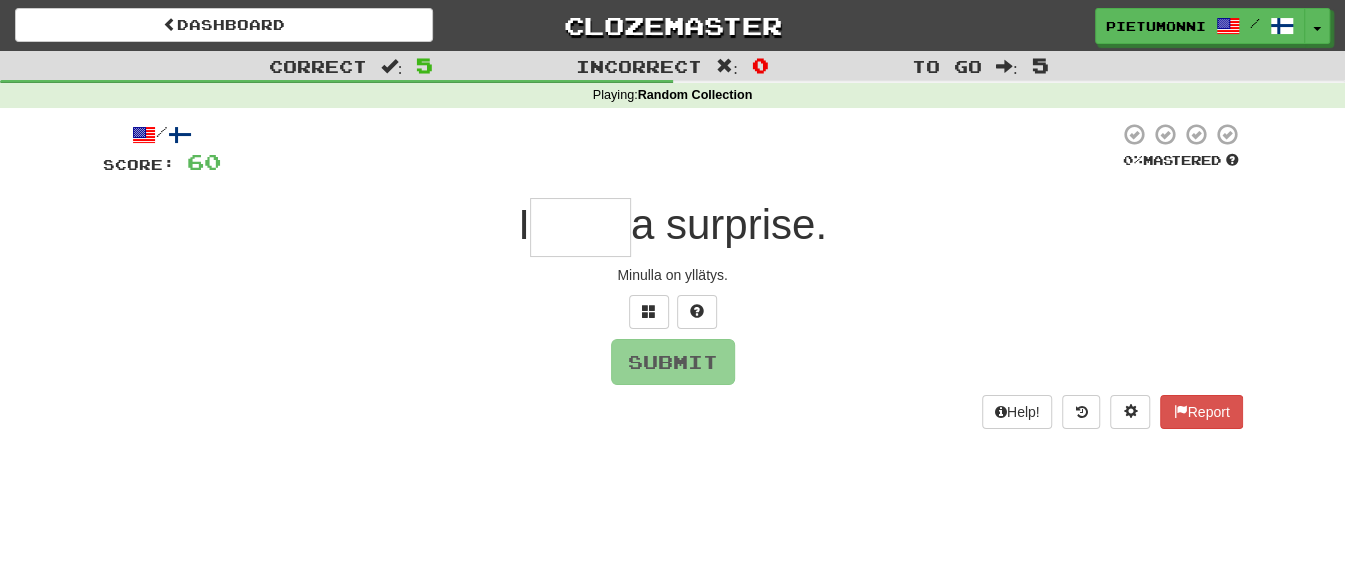 type on "*" 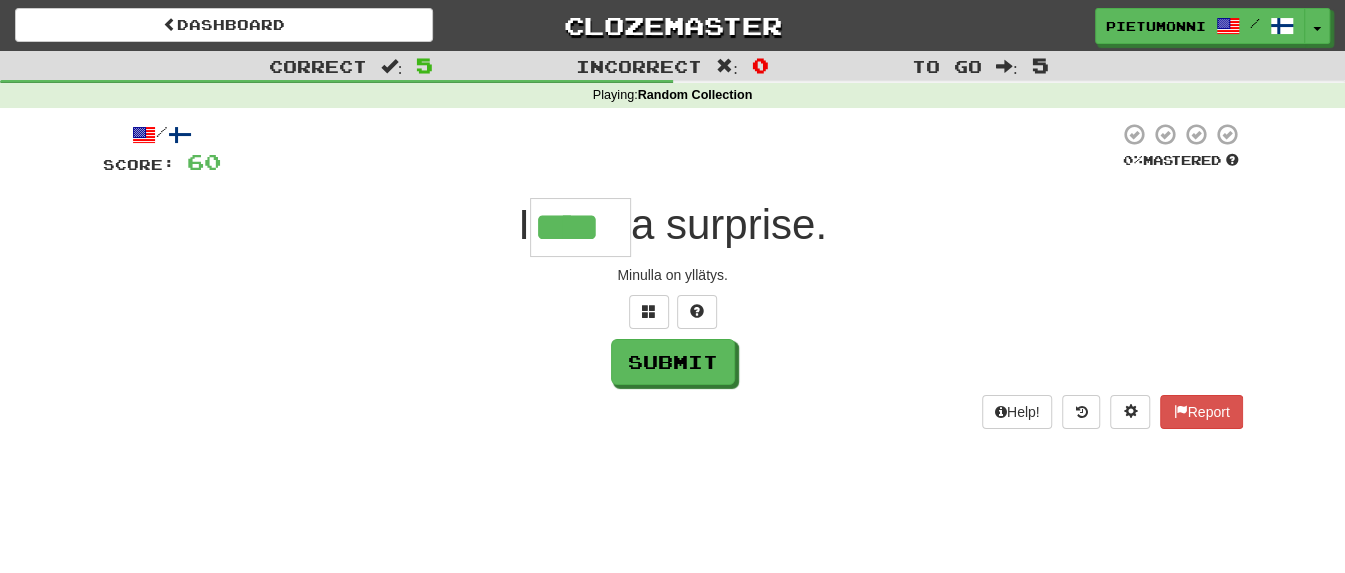 type on "****" 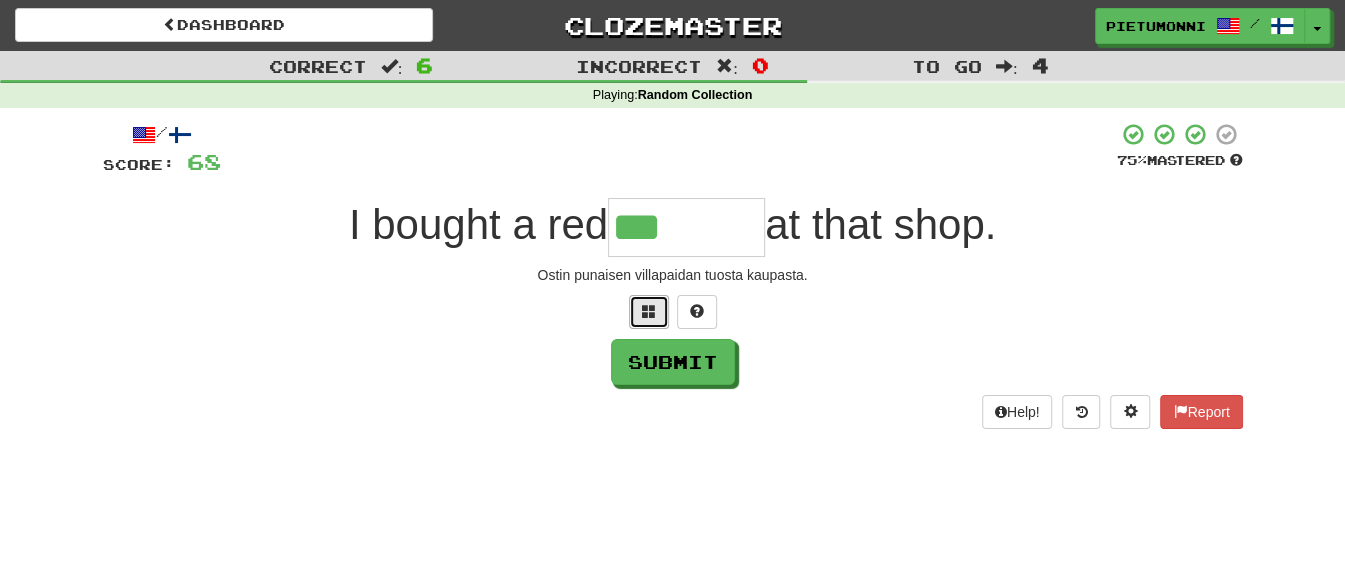 click at bounding box center (649, 312) 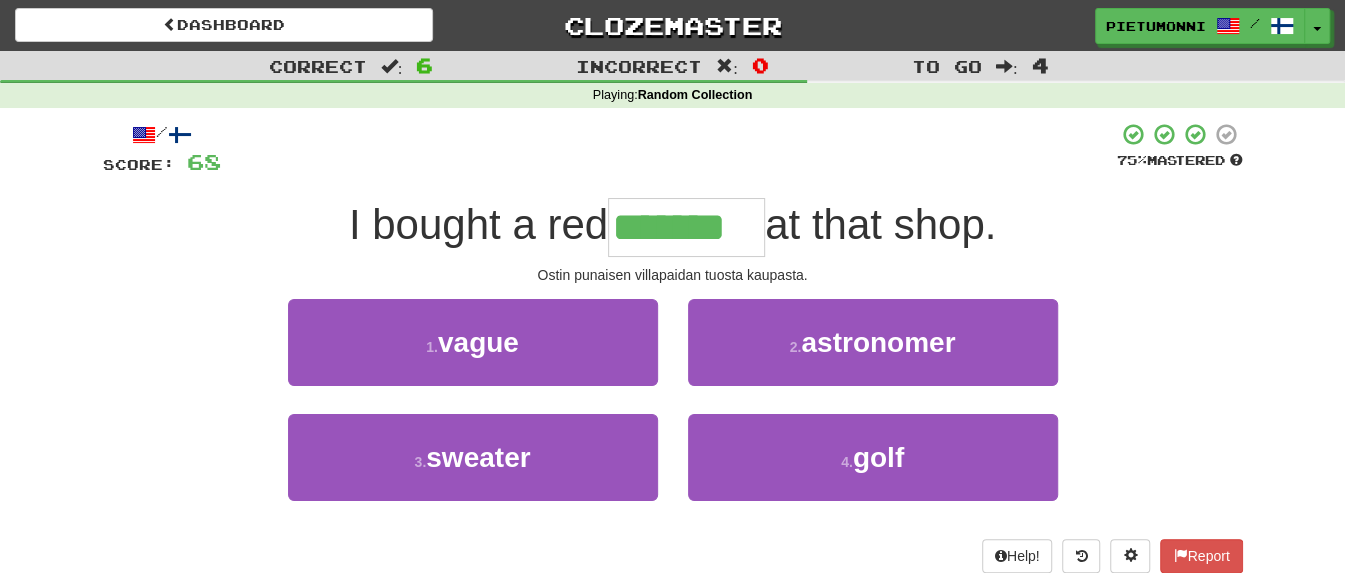 type on "*******" 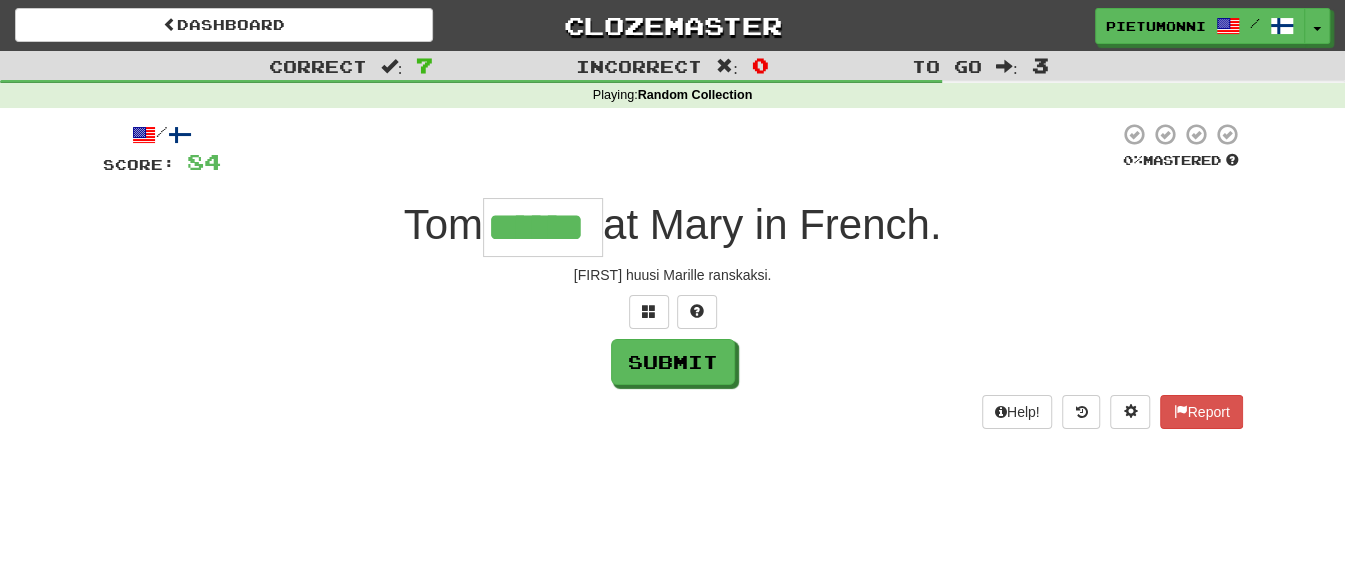 type on "******" 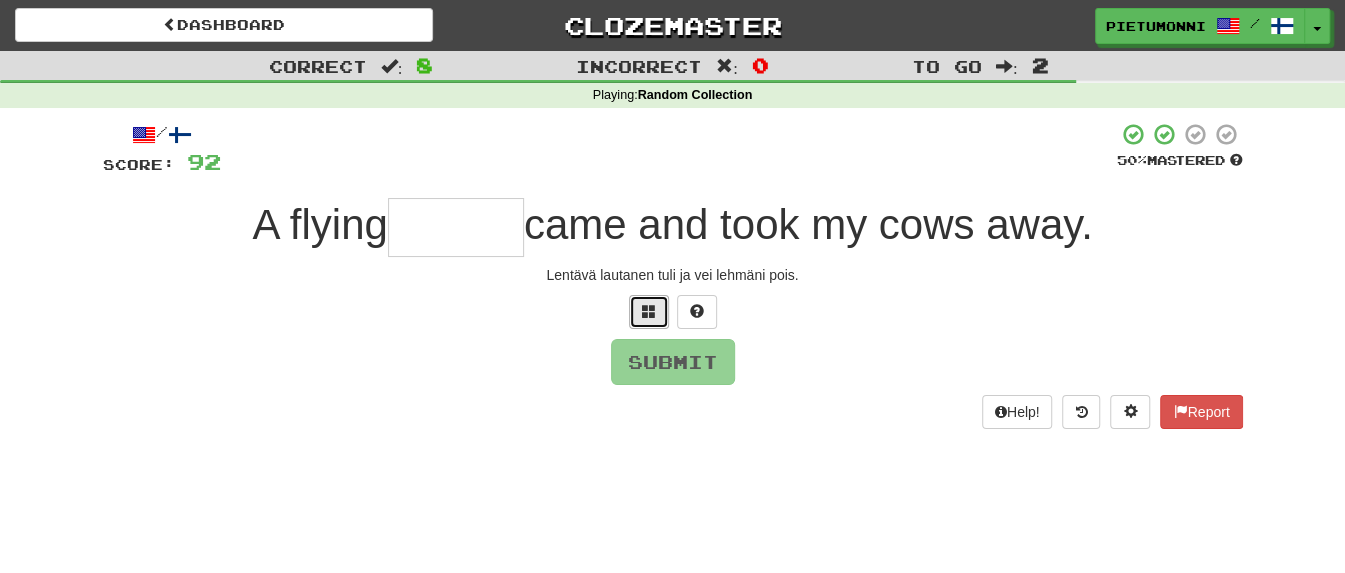 click at bounding box center (649, 311) 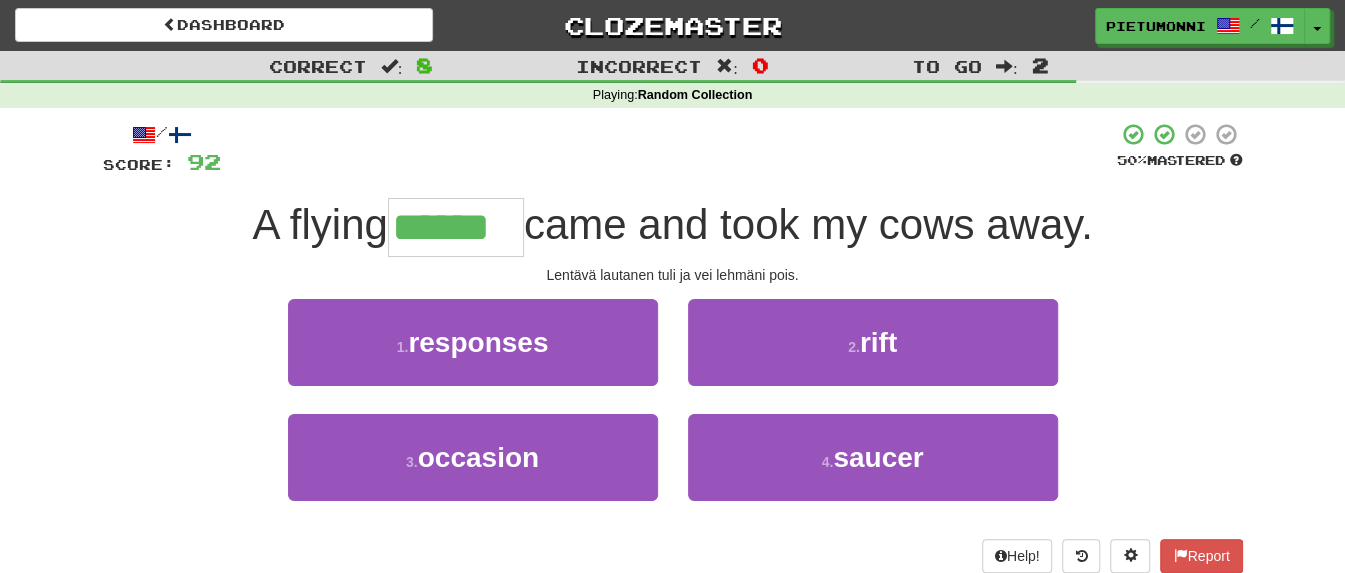type on "******" 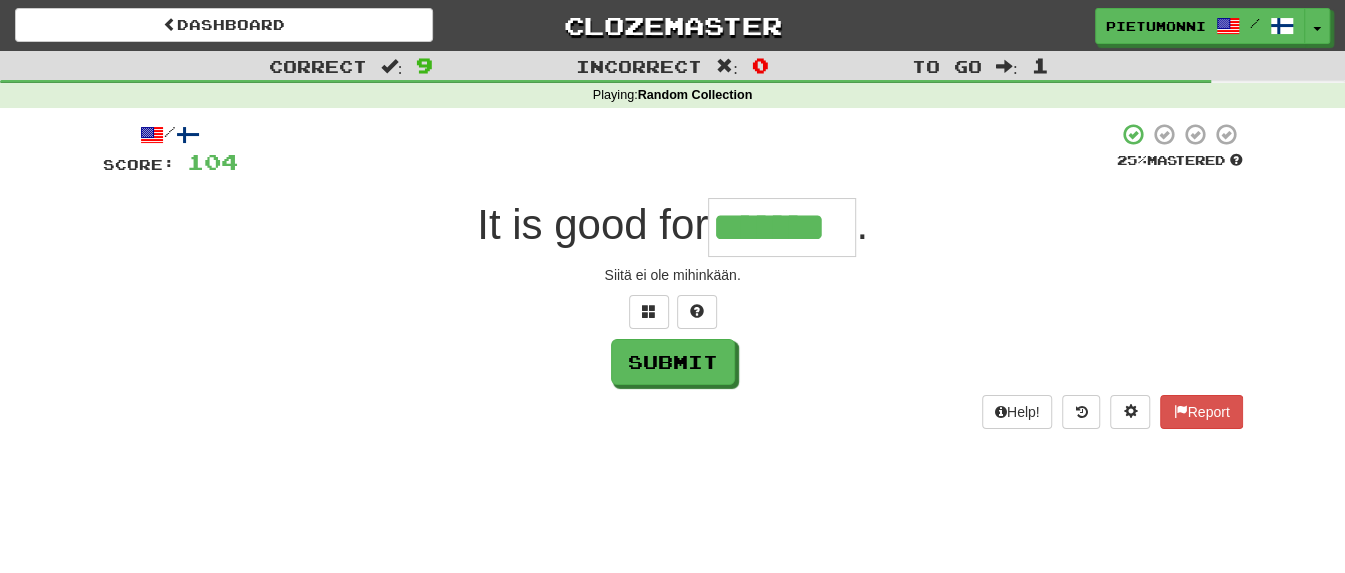 type on "*******" 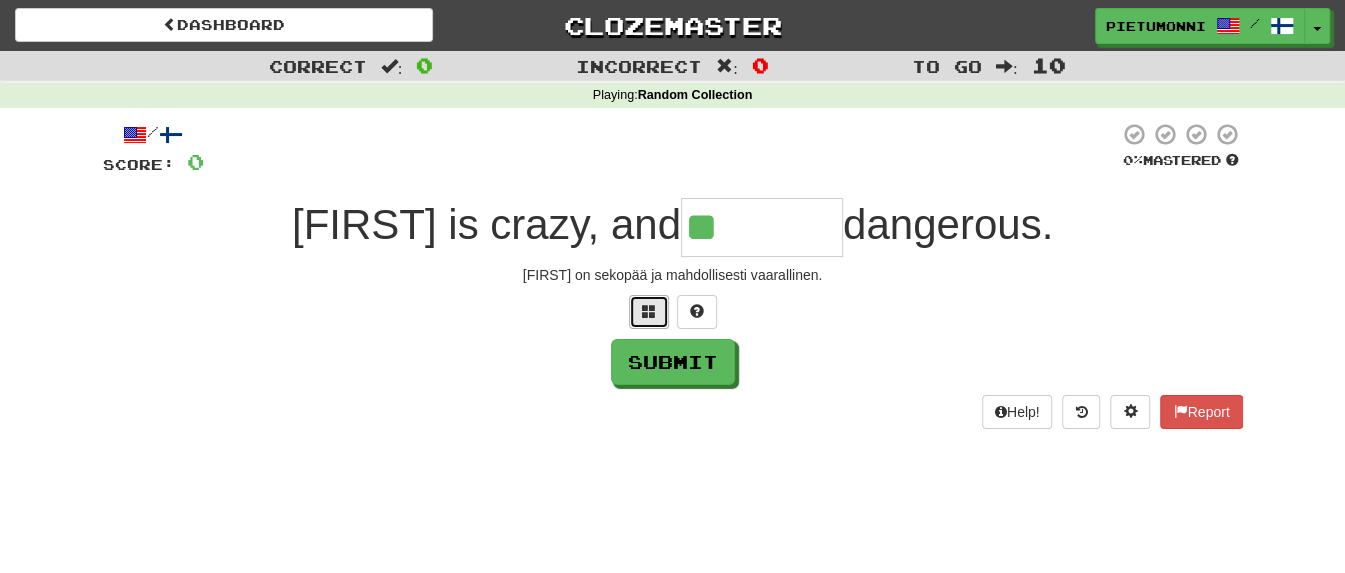 click at bounding box center [649, 312] 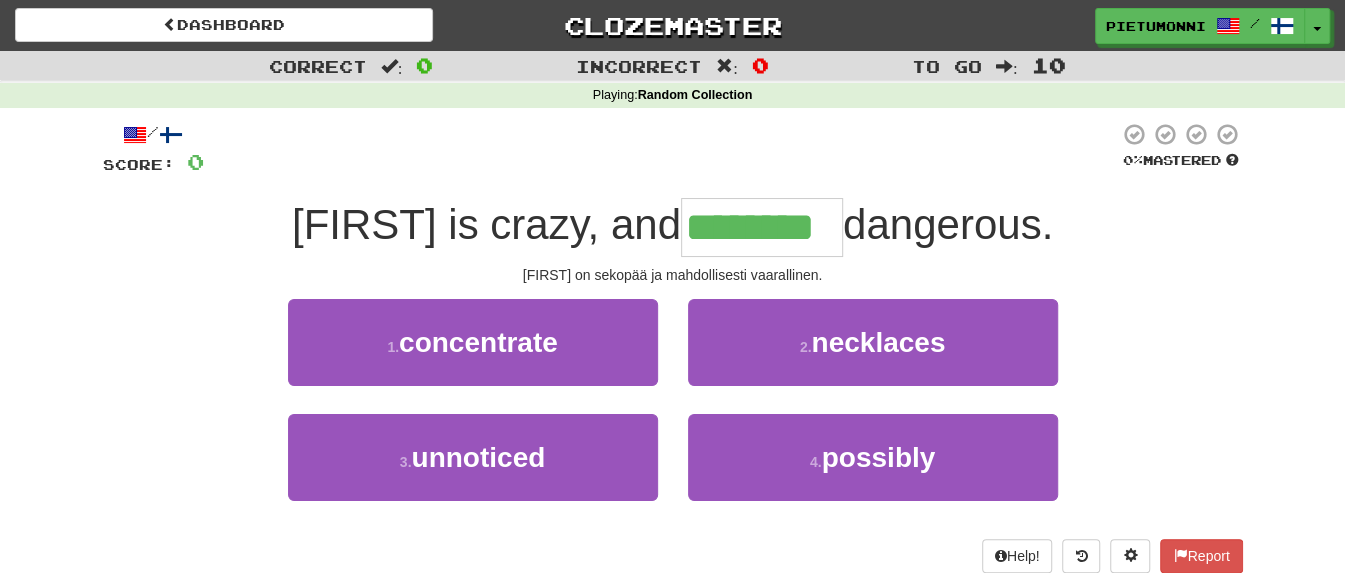 type on "********" 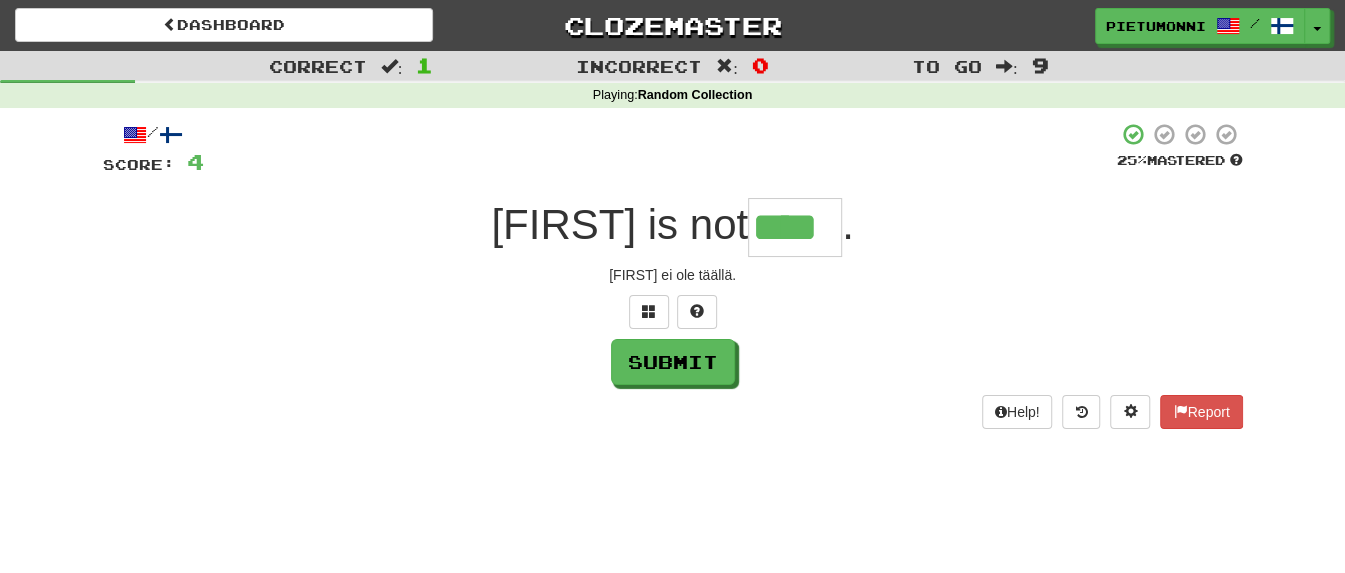 type on "****" 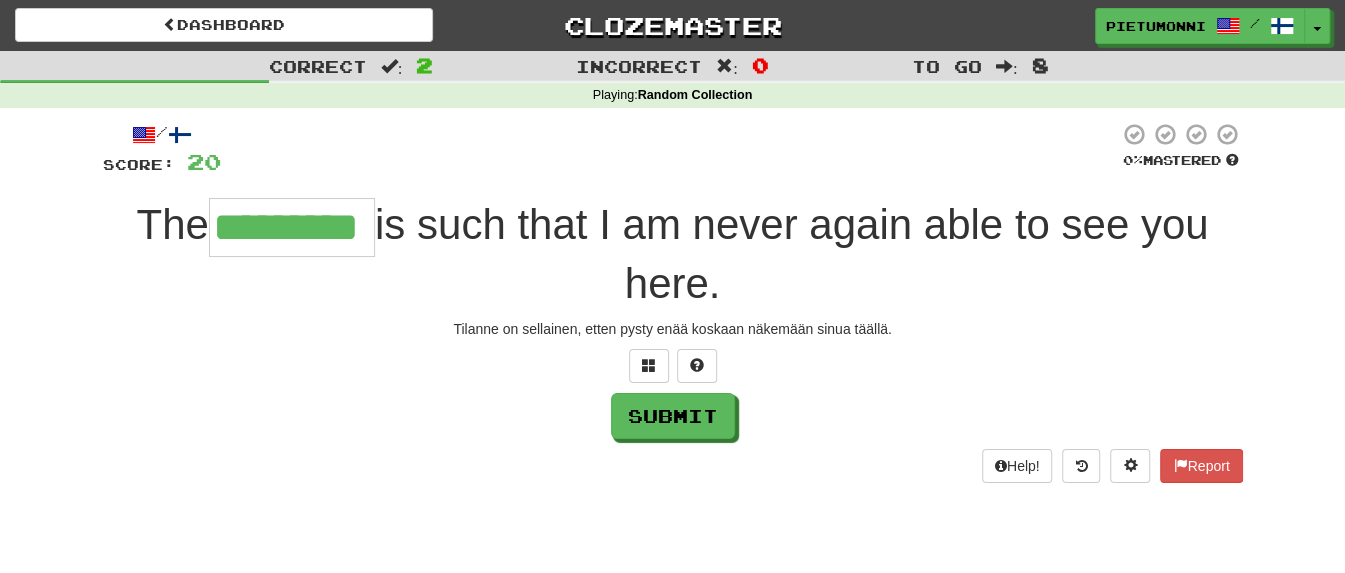 type on "*********" 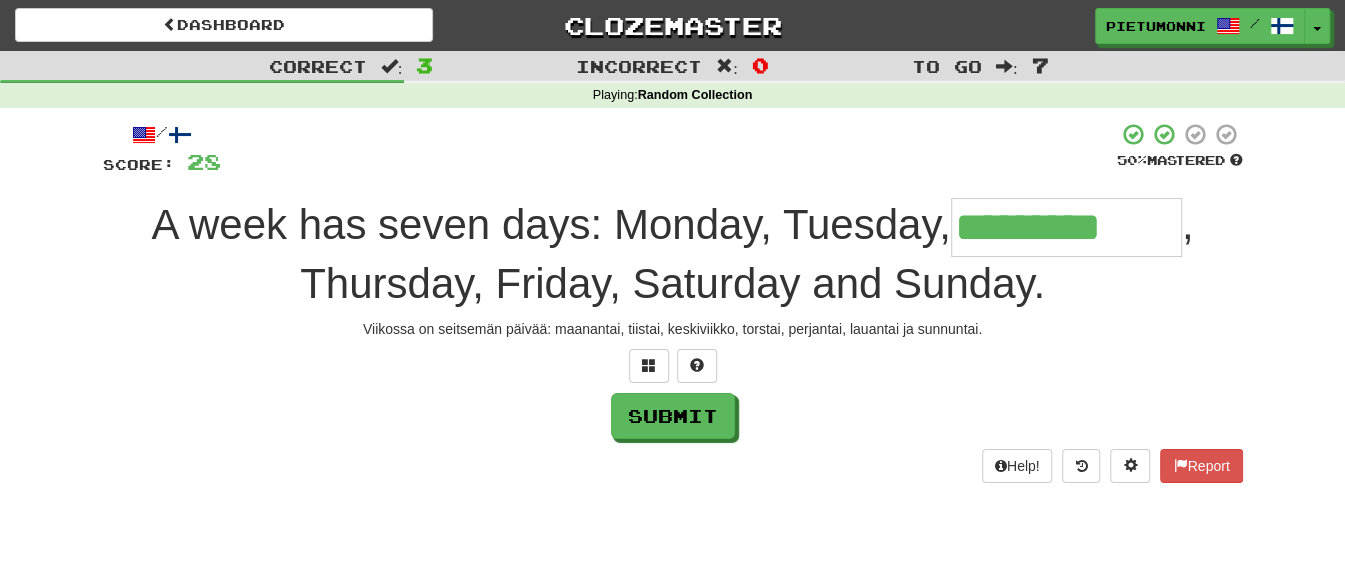 type on "*********" 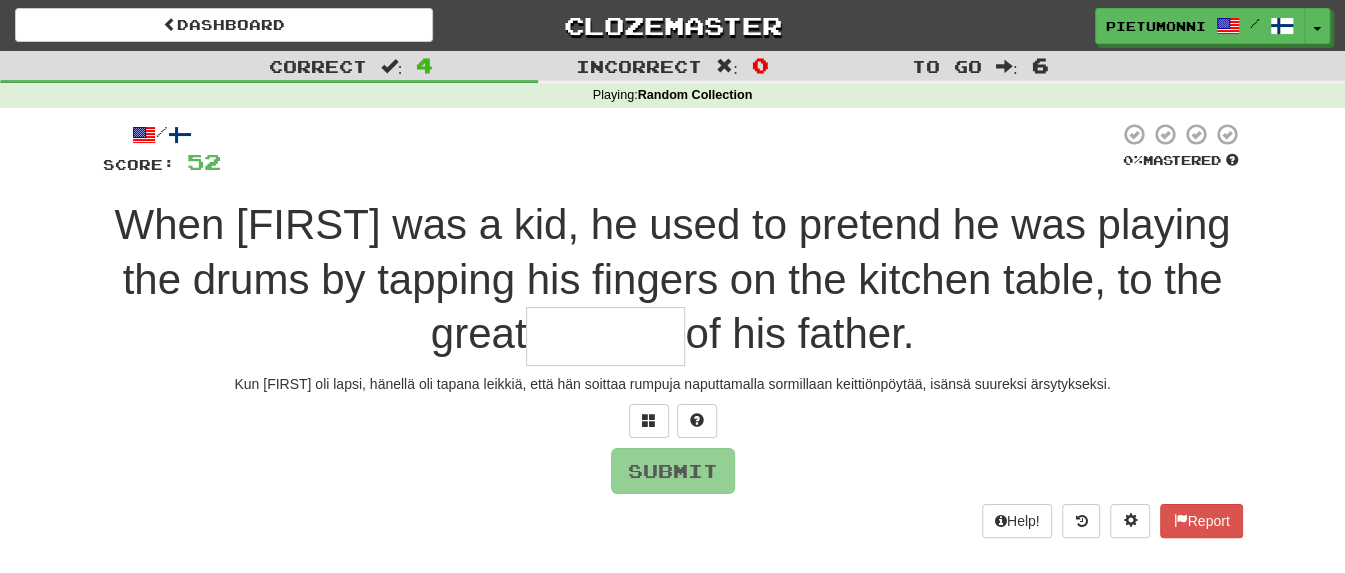 type on "*" 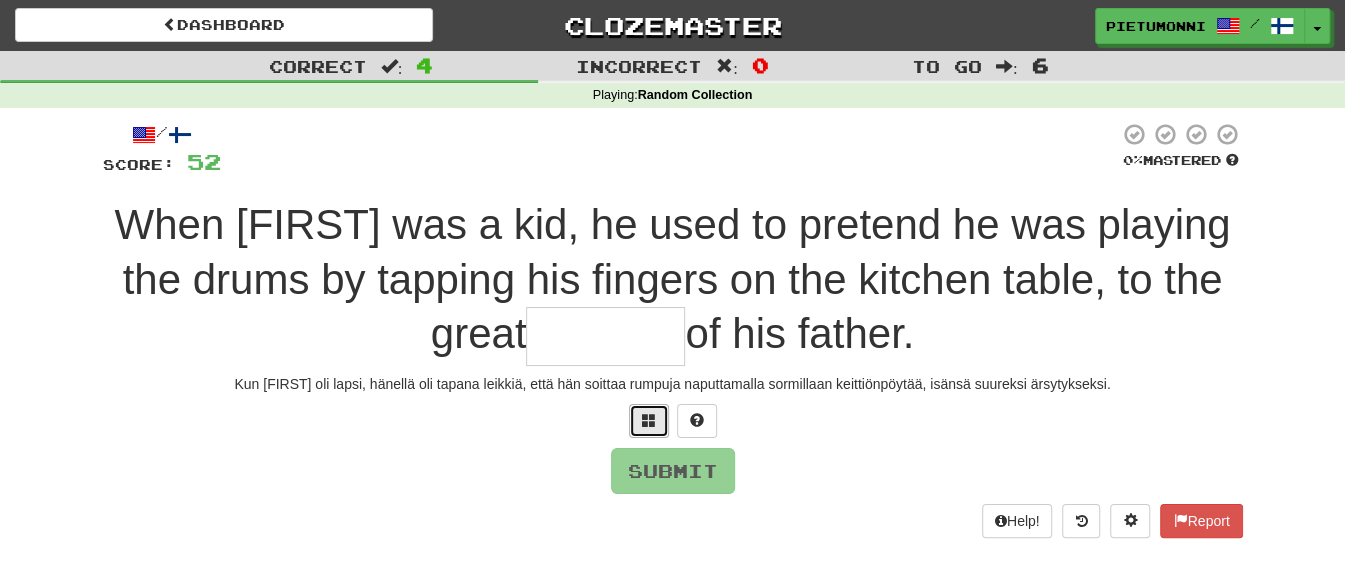 click at bounding box center [649, 420] 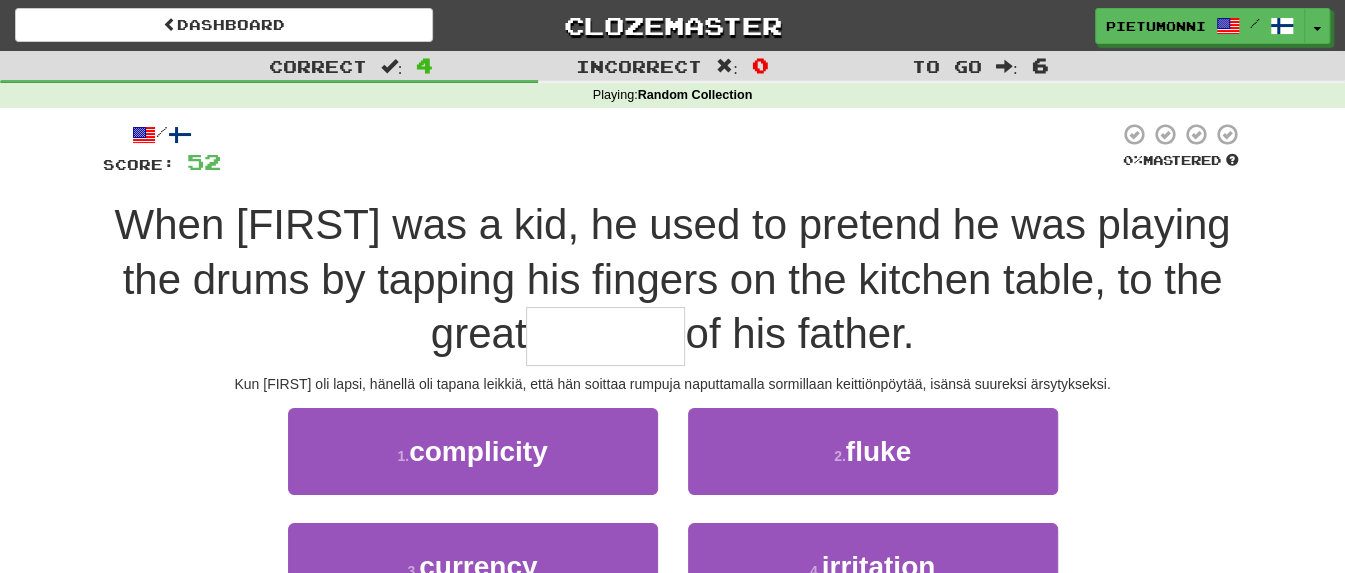 scroll, scrollTop: 250, scrollLeft: 0, axis: vertical 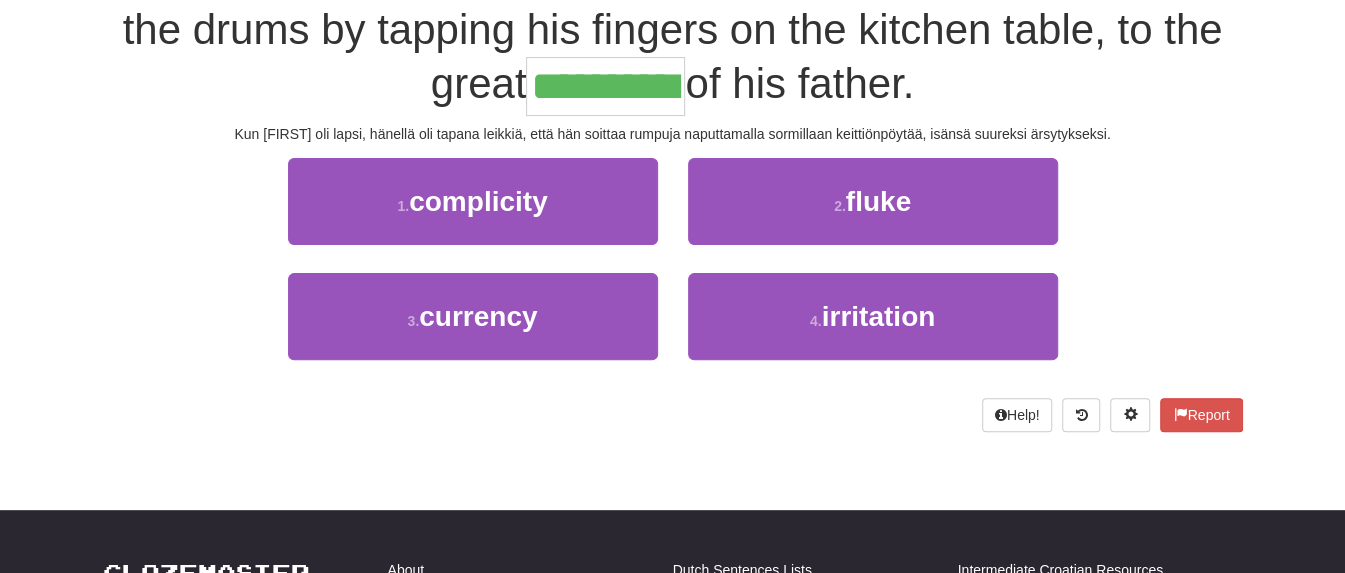 type on "**********" 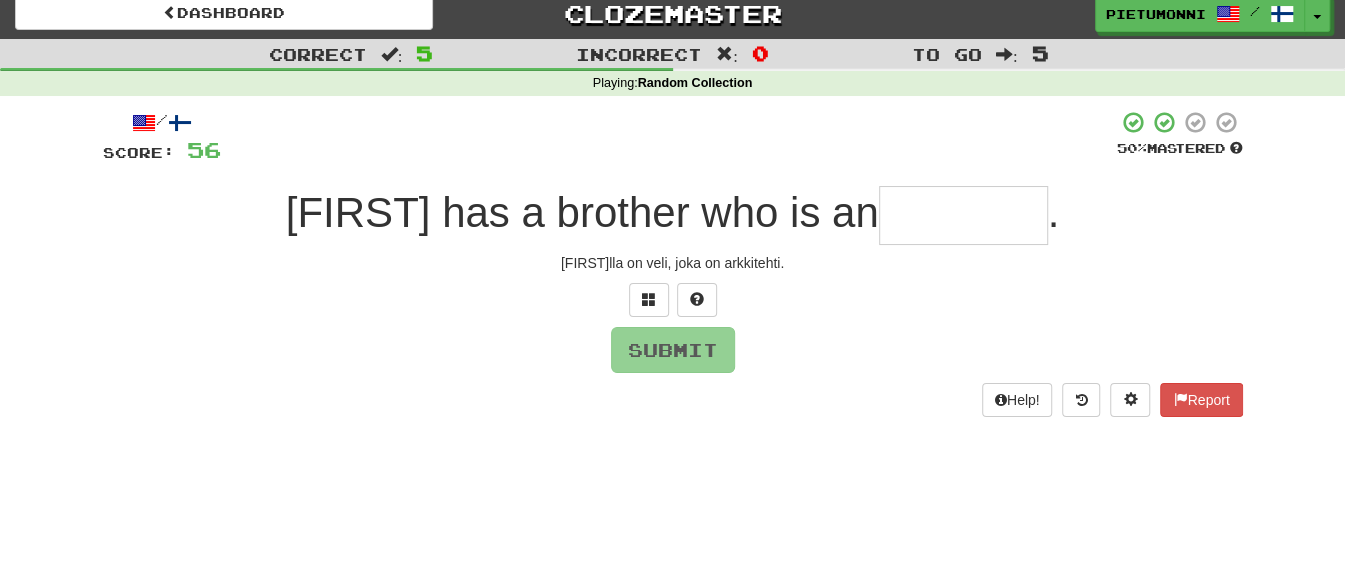 scroll, scrollTop: 0, scrollLeft: 0, axis: both 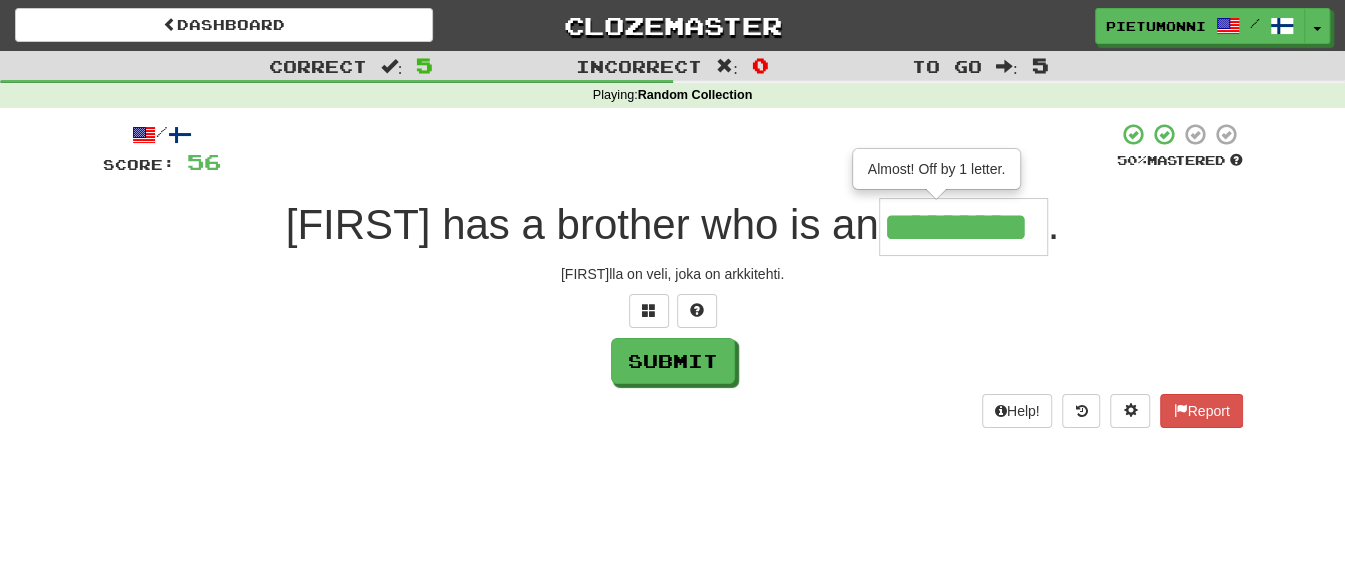 type on "*********" 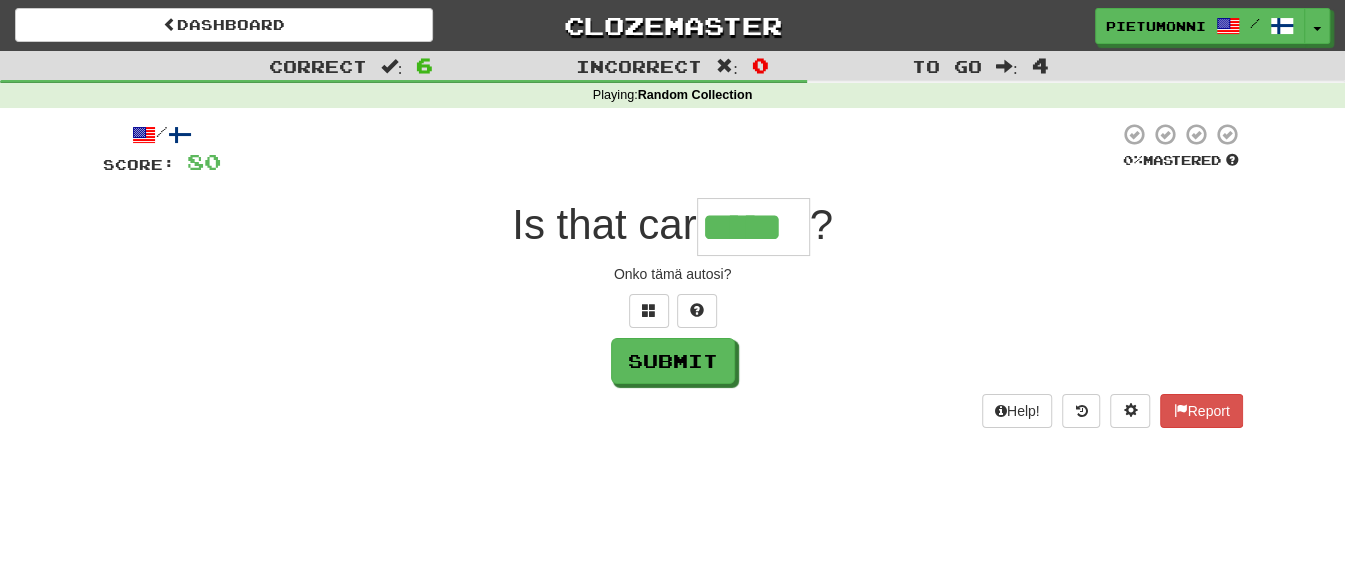 type on "*****" 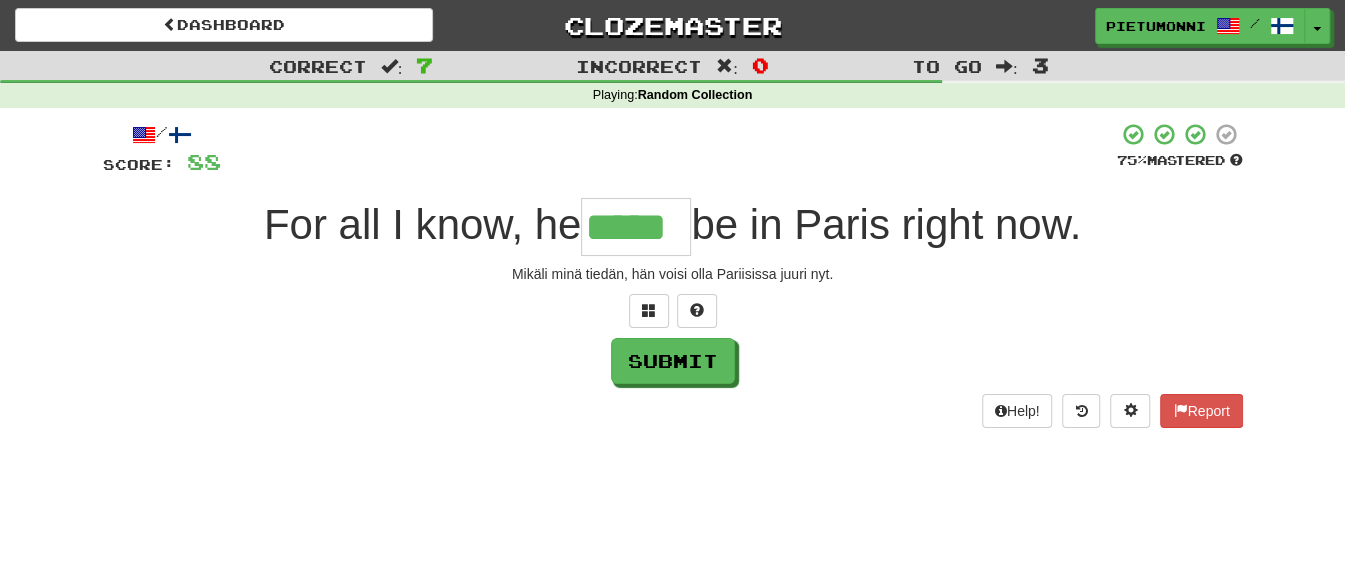 type on "*****" 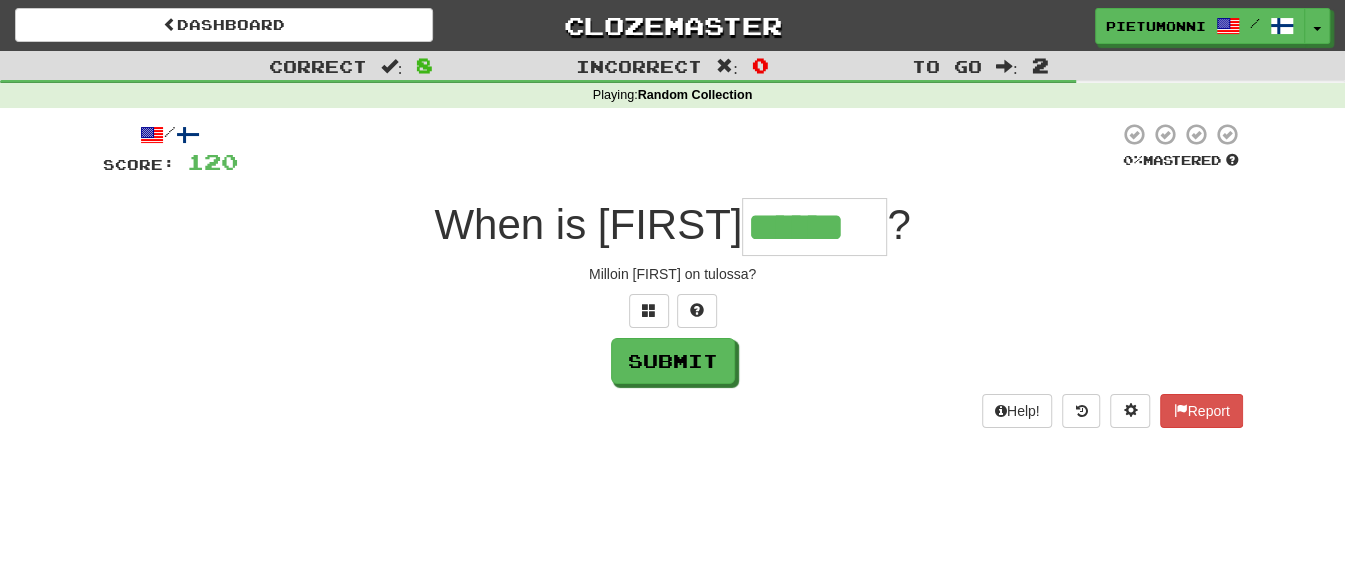 type on "******" 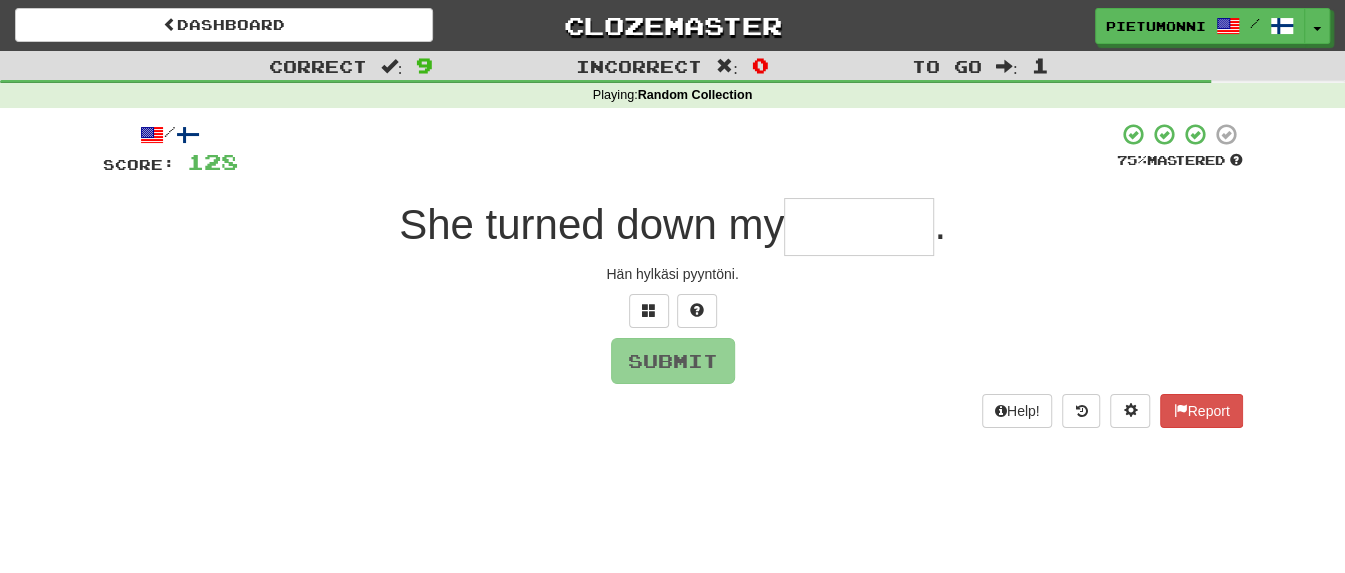 type on "*" 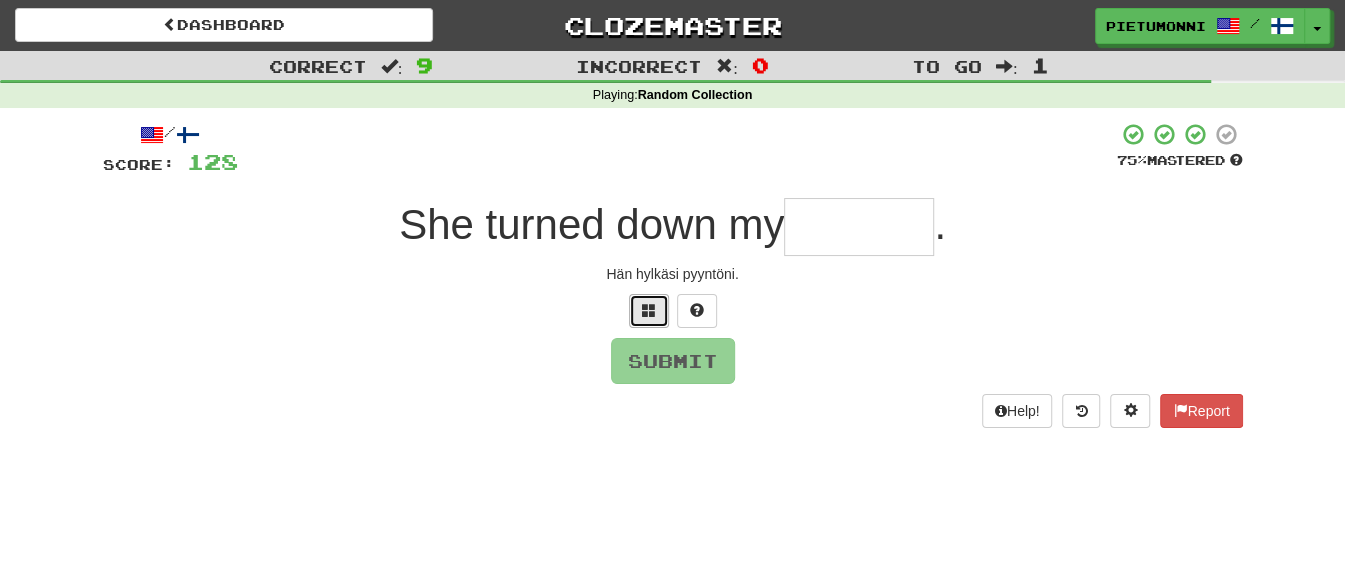 click at bounding box center (649, 311) 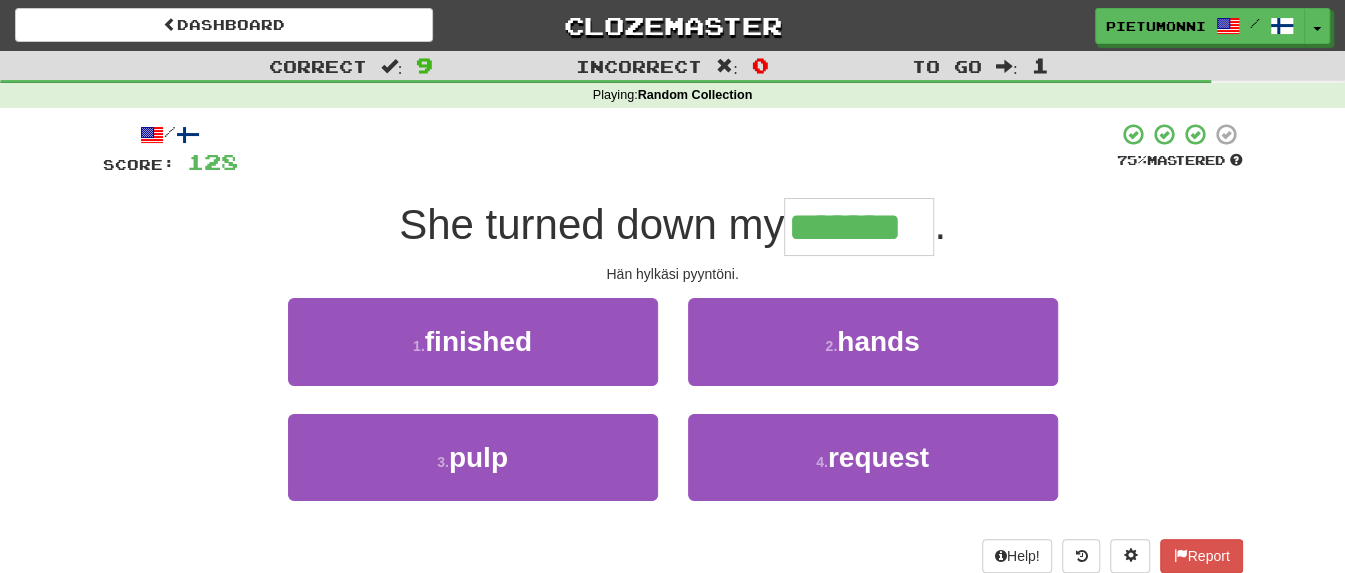 type on "*******" 